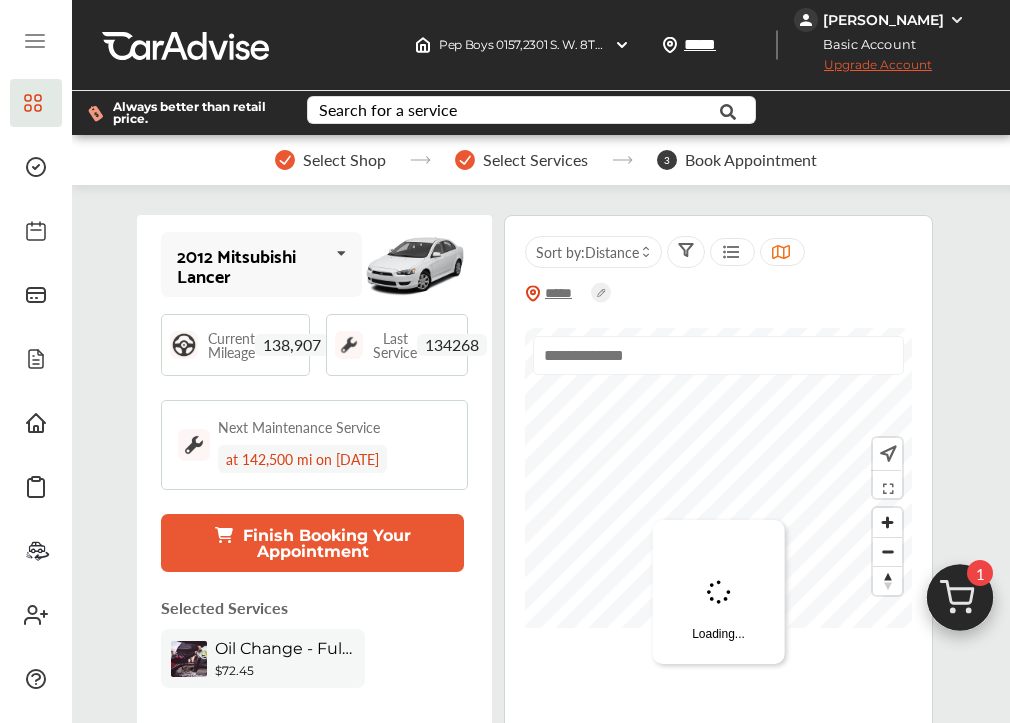 type on "*****" 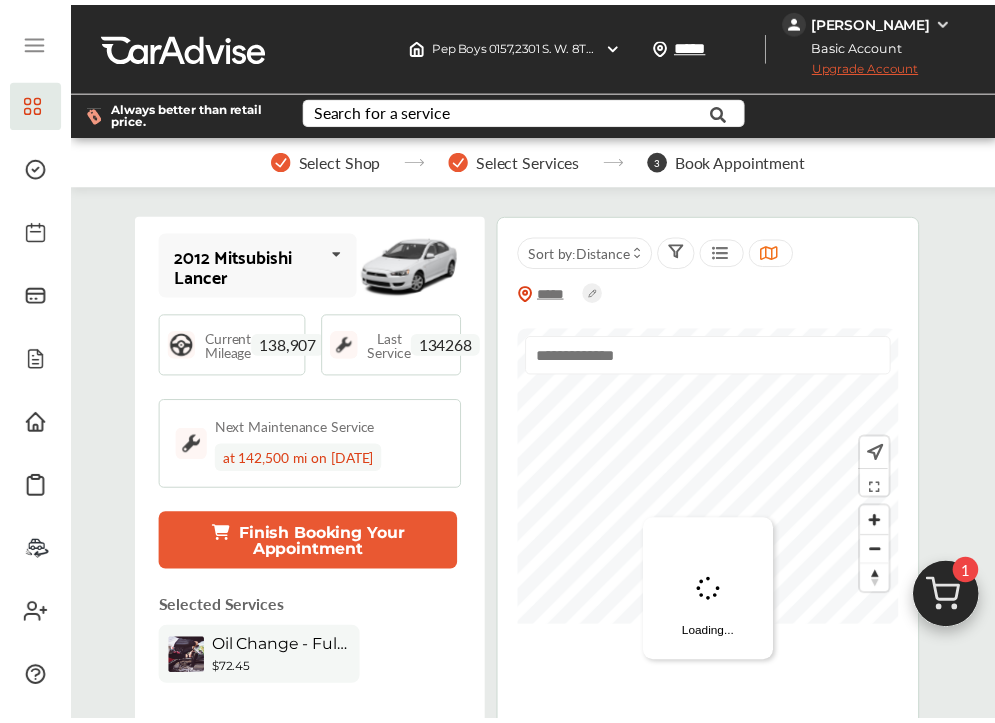 scroll, scrollTop: 0, scrollLeft: 0, axis: both 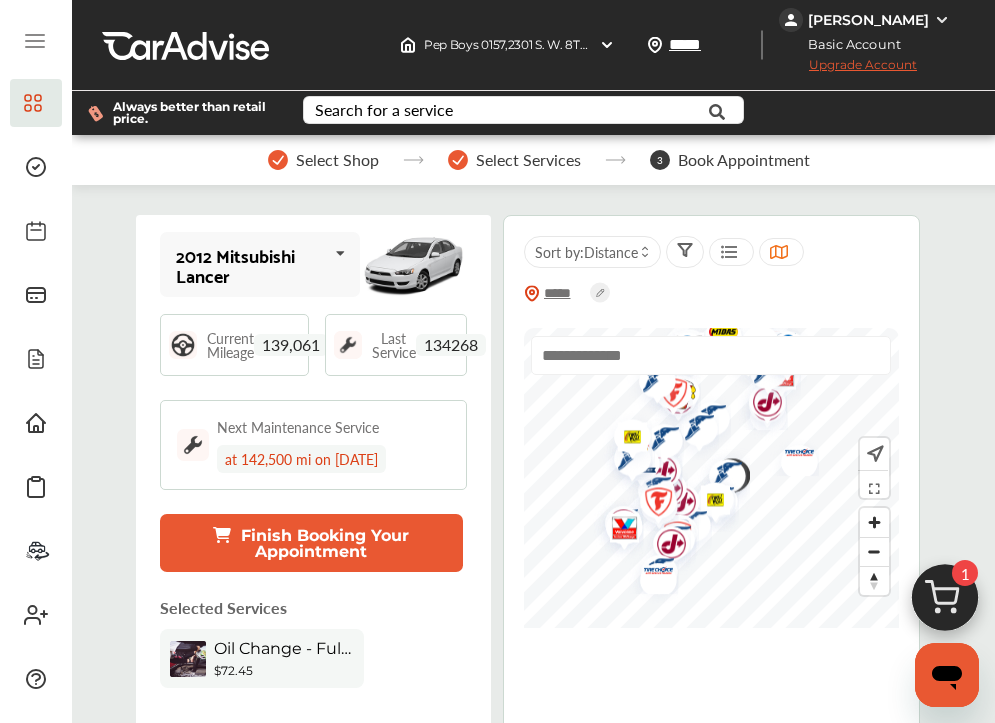 click on "Finish Booking Your Appointment" at bounding box center [311, 543] 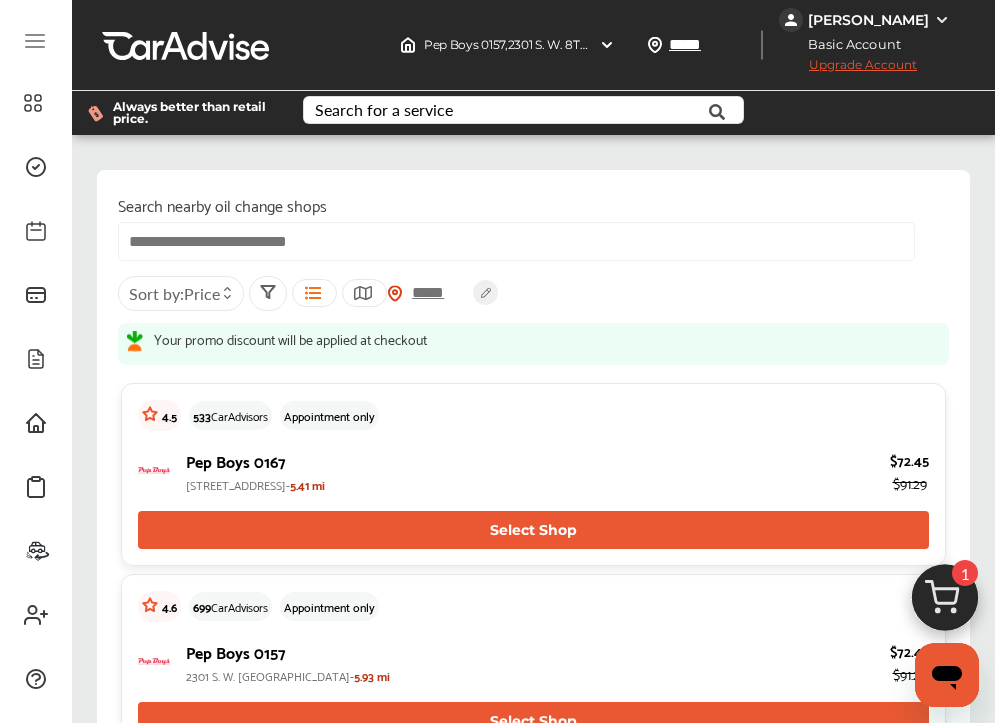 click at bounding box center (227, 297) 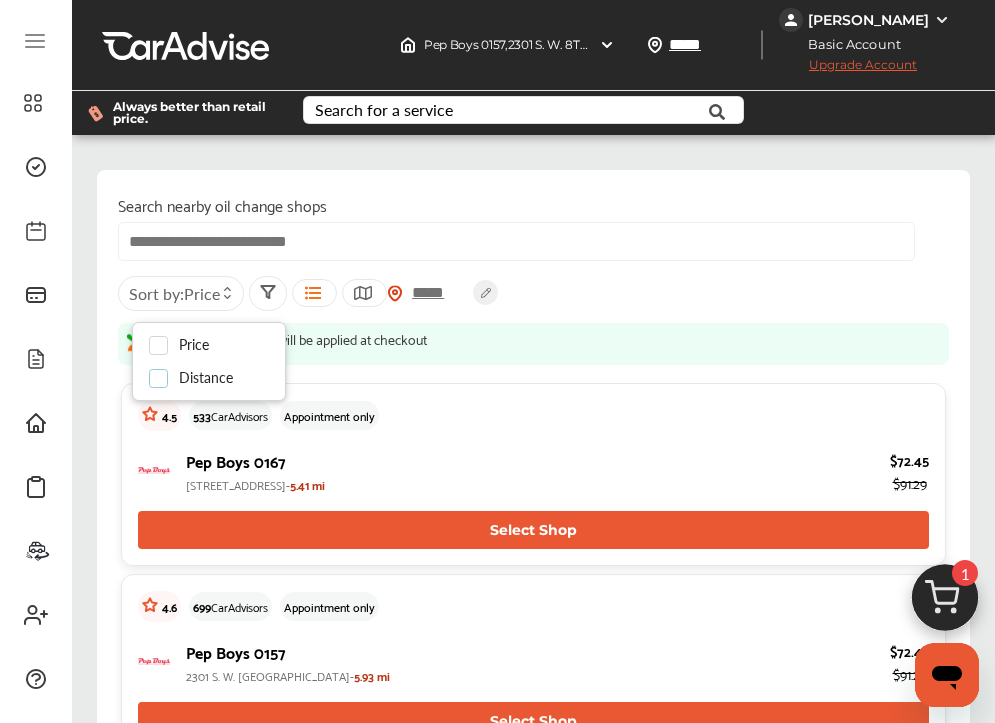 click at bounding box center [164, 370] 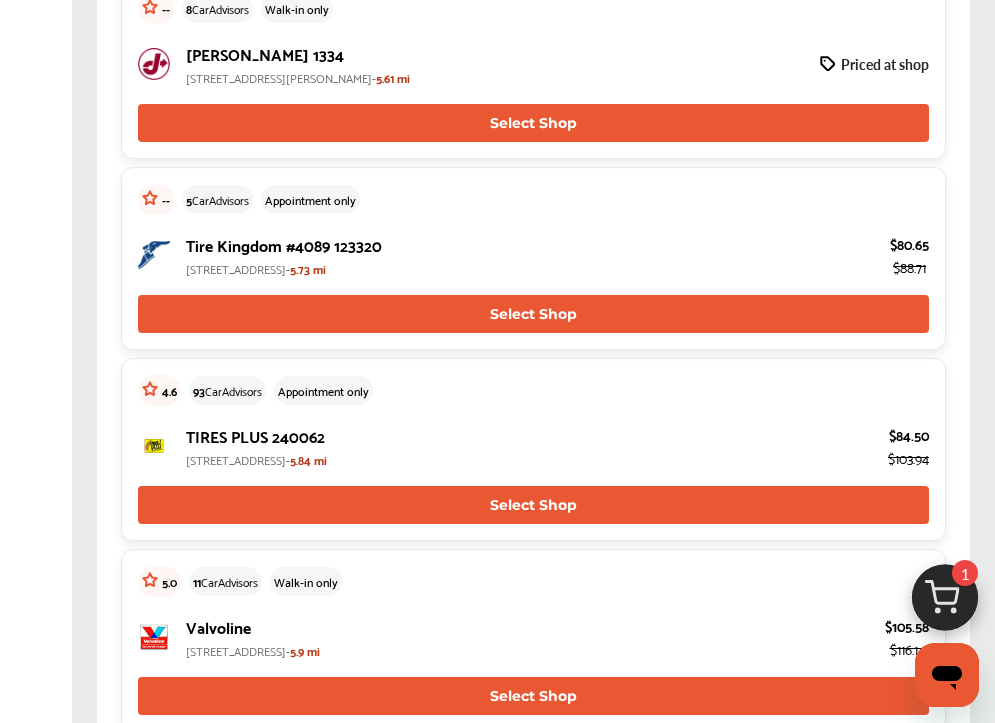 scroll, scrollTop: 2098, scrollLeft: 0, axis: vertical 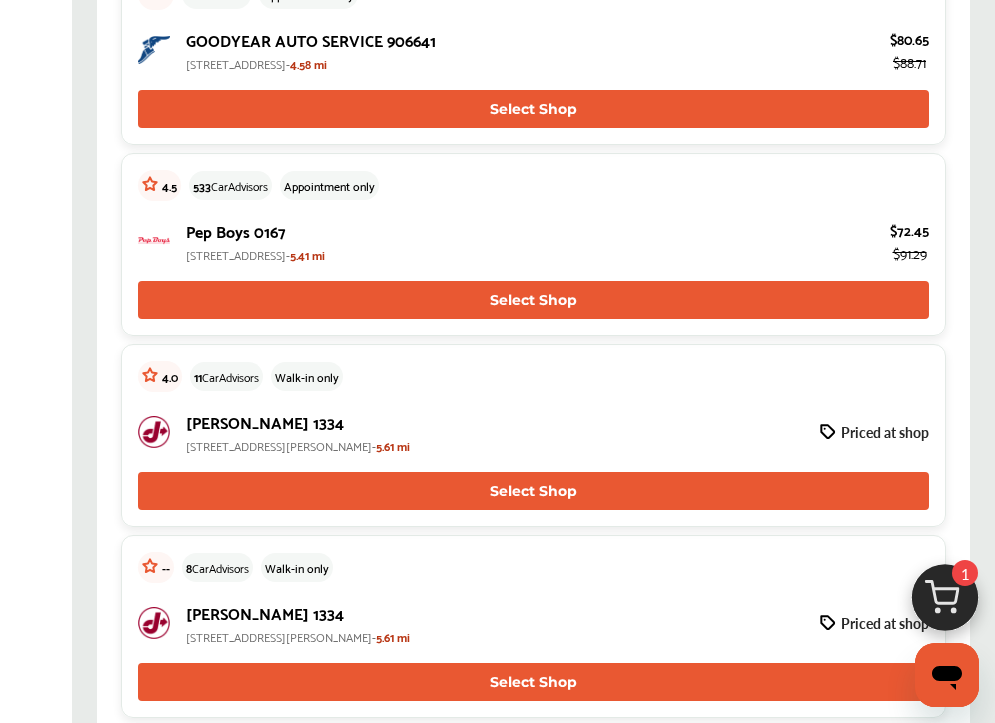 click on "Select Shop" at bounding box center [533, 300] 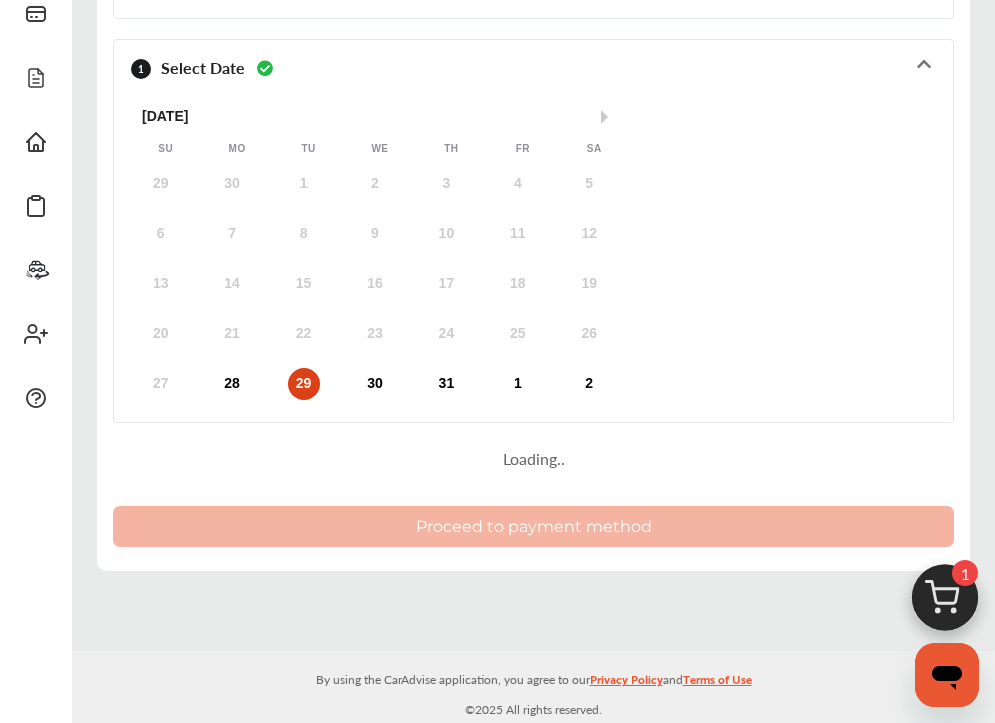 scroll, scrollTop: 0, scrollLeft: 0, axis: both 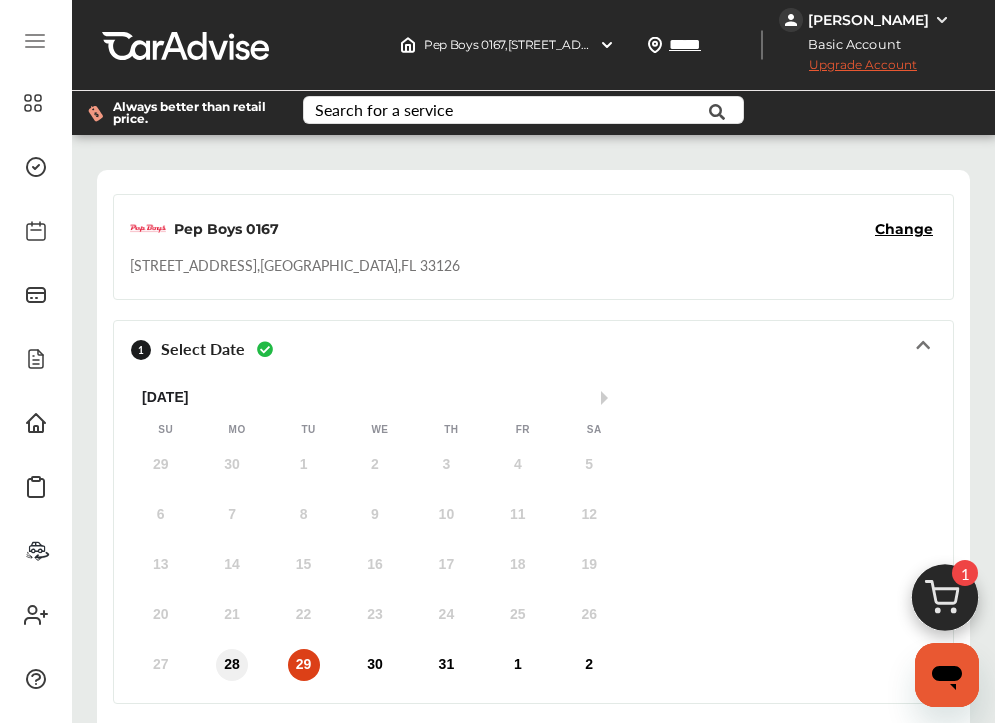 click on "28" at bounding box center [232, 665] 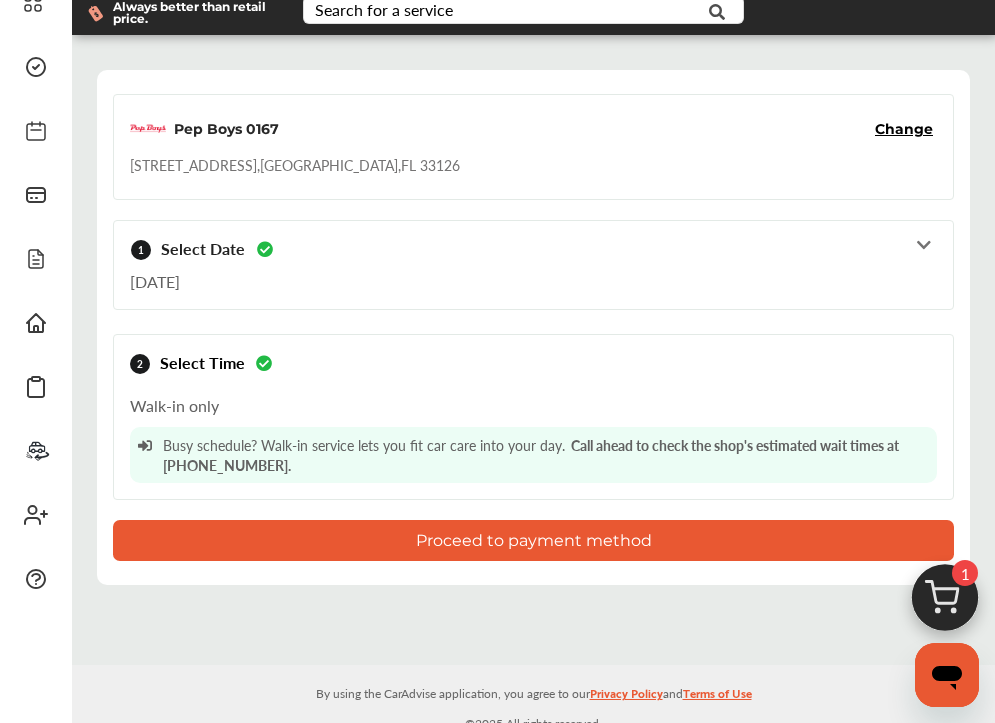scroll, scrollTop: 114, scrollLeft: 0, axis: vertical 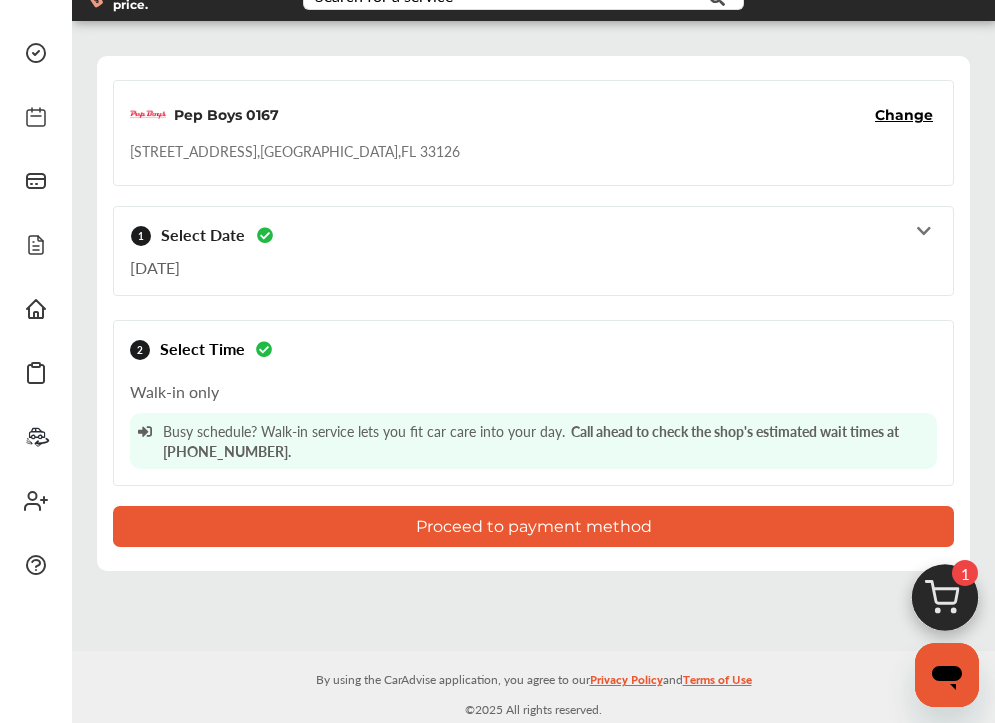 click on "1 Select Date [DATE]" at bounding box center [533, 251] 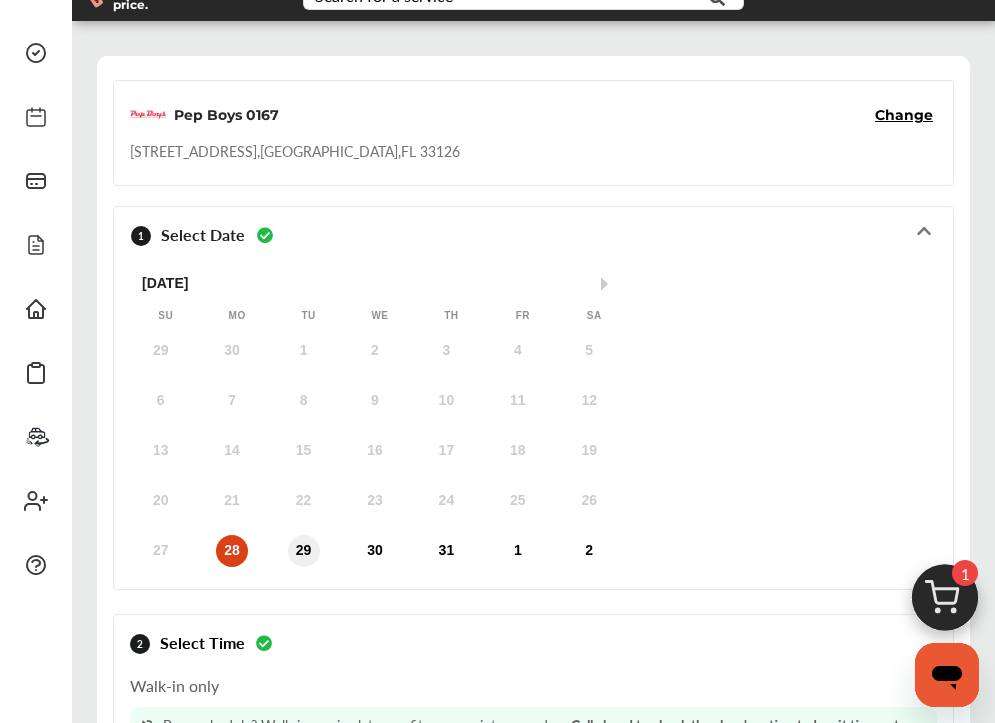 click on "29" at bounding box center (304, 551) 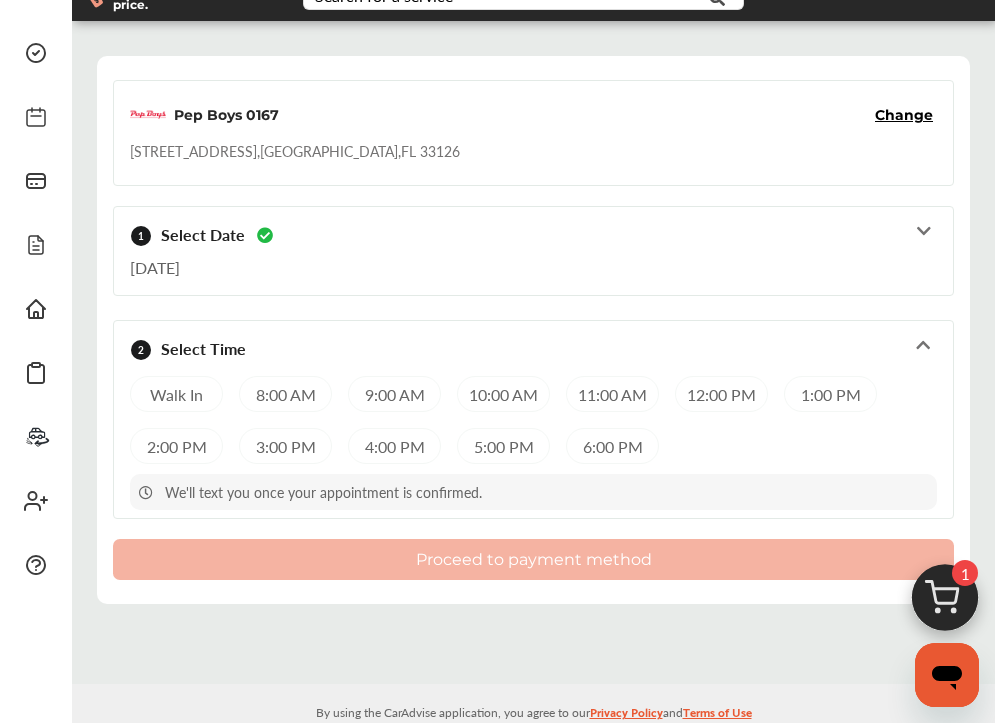 click on "10:00 AM" at bounding box center [503, 394] 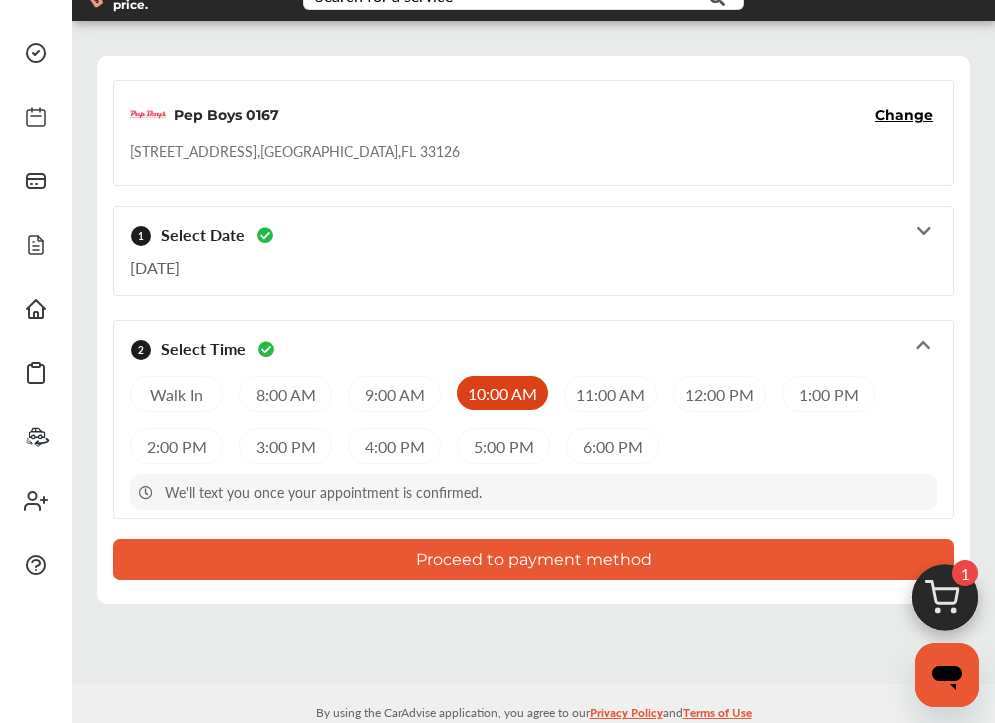 click on "[DATE]" at bounding box center (533, 262) 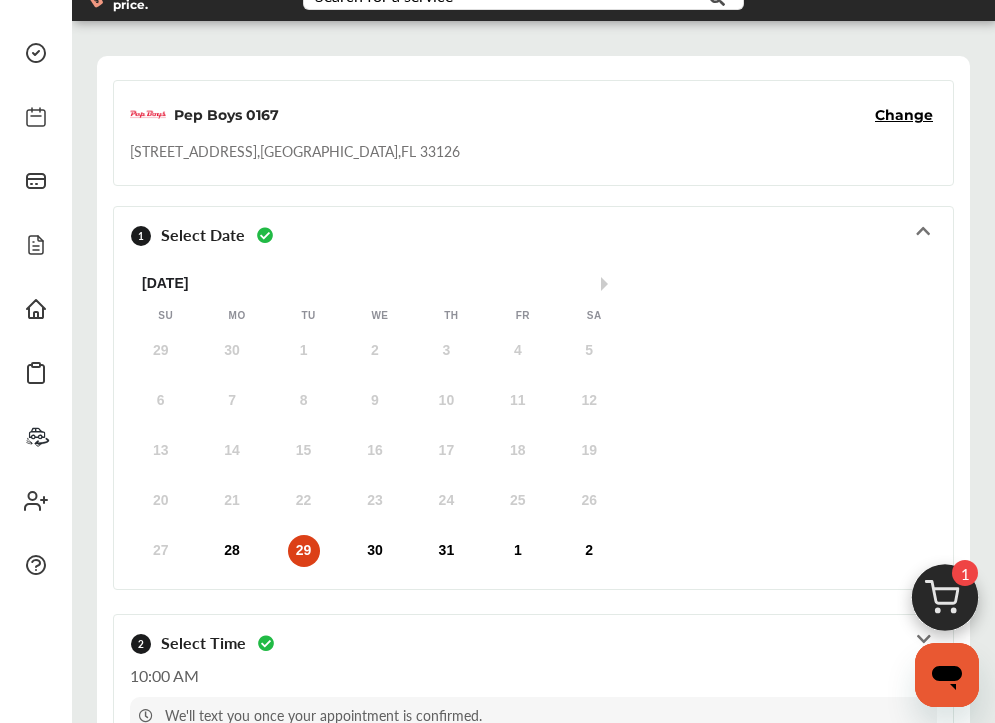 click on "30" at bounding box center [375, 551] 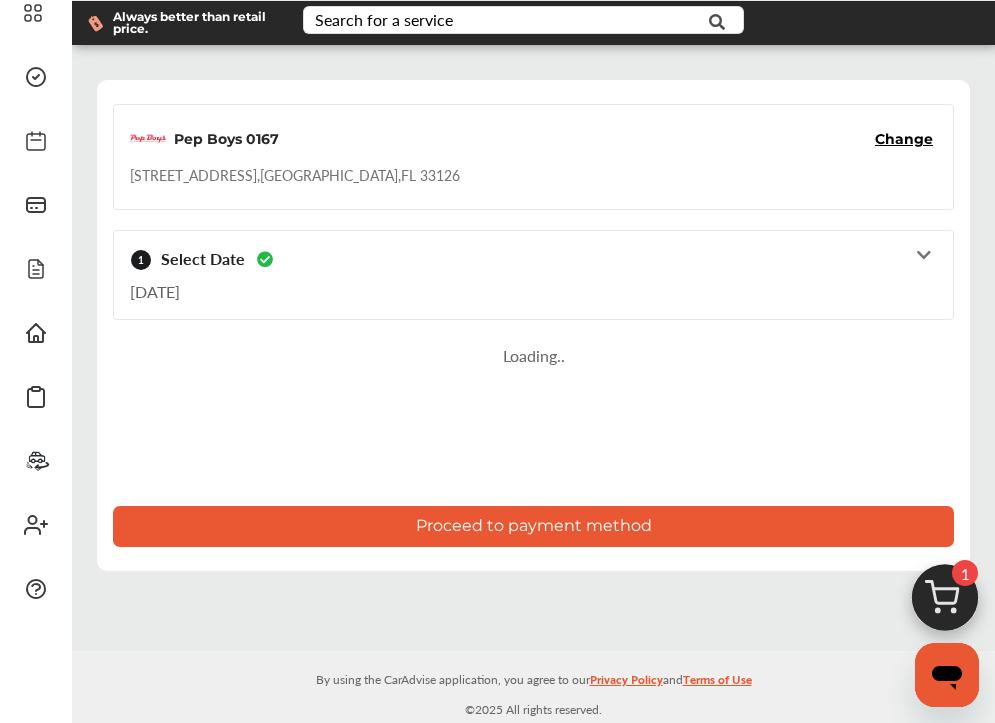 scroll, scrollTop: 90, scrollLeft: 0, axis: vertical 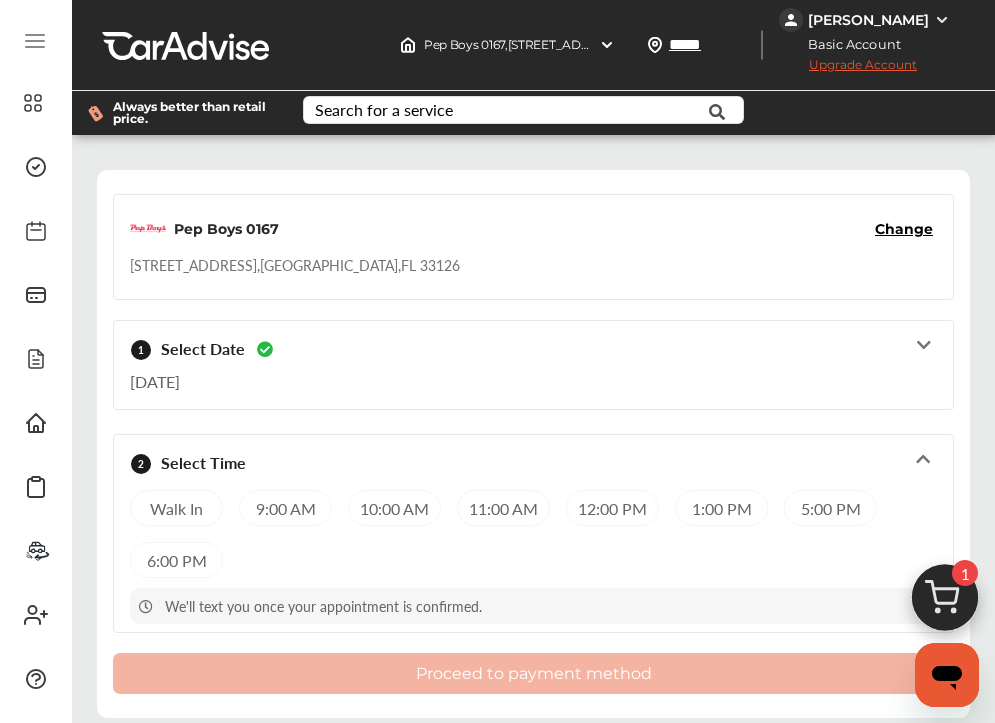 click on "Change" at bounding box center [904, 229] 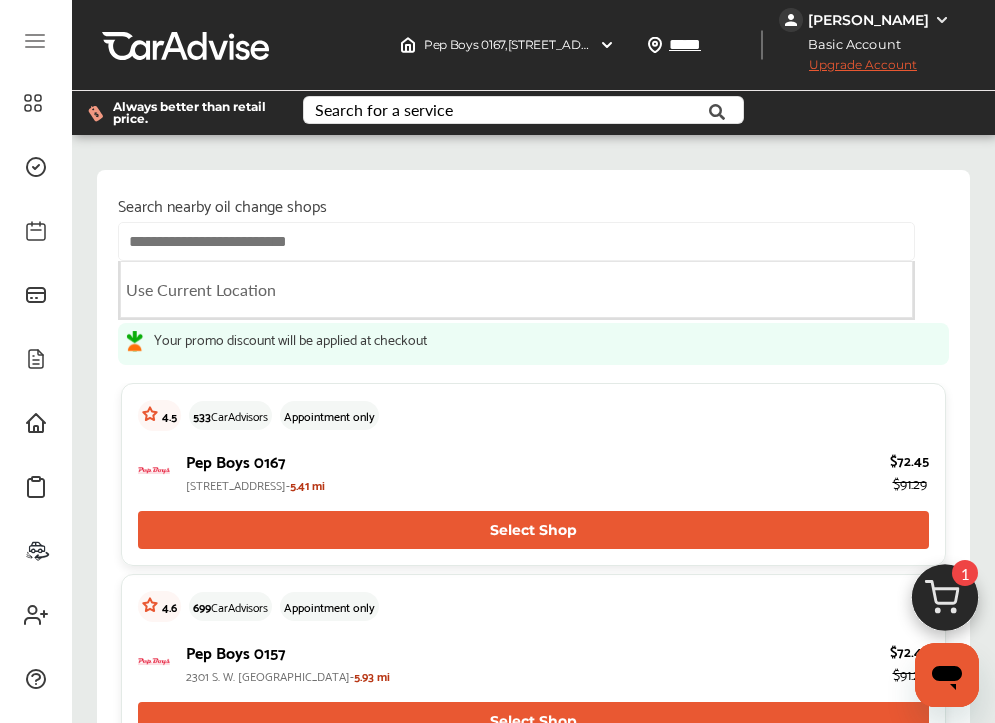 click at bounding box center [516, 241] 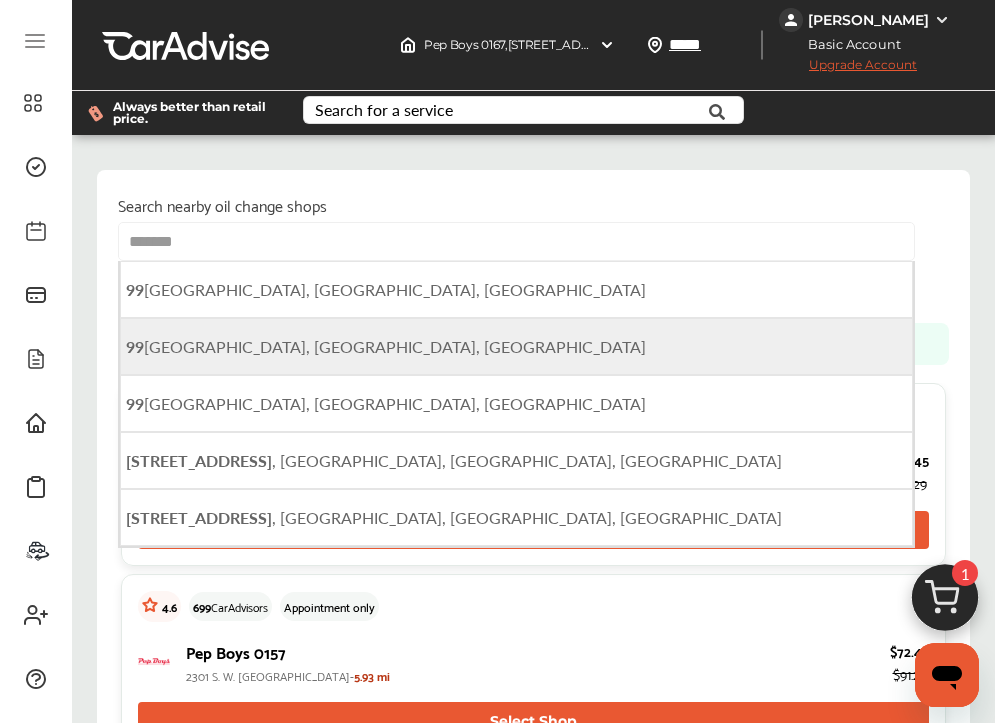 click on "[STREET_ADDRESS]" at bounding box center (516, 346) 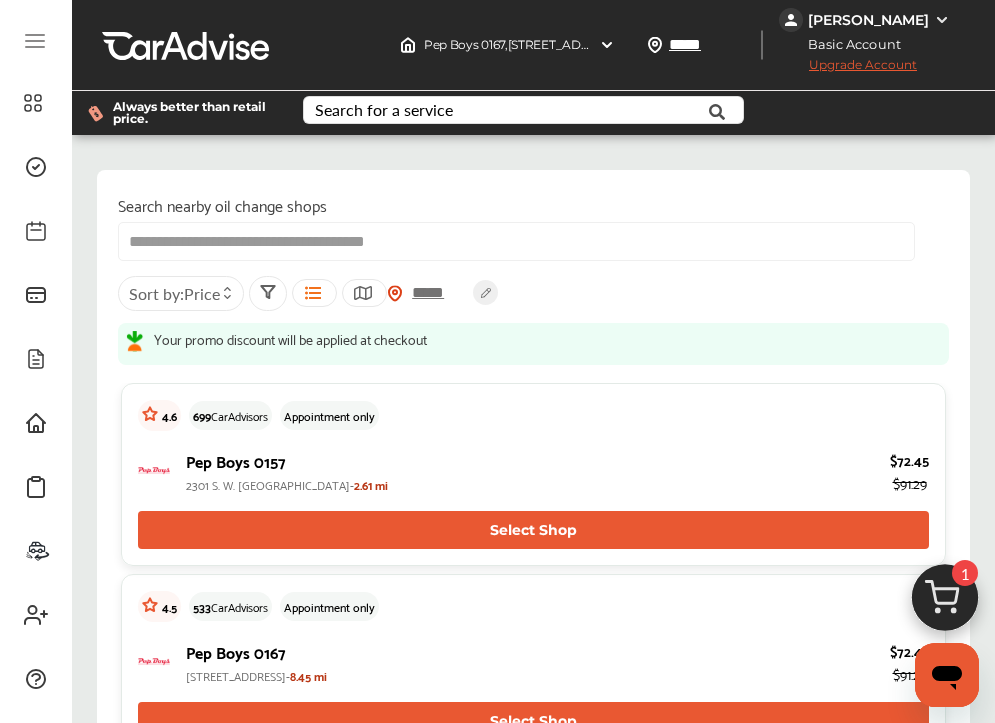 click at bounding box center (227, 289) 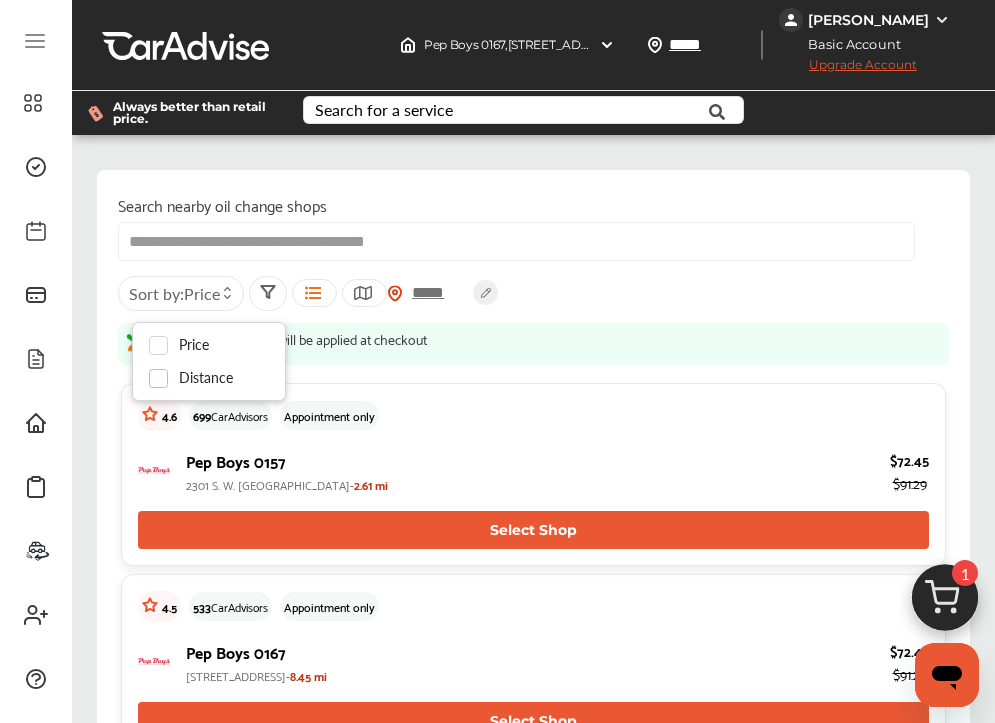 click at bounding box center (164, 370) 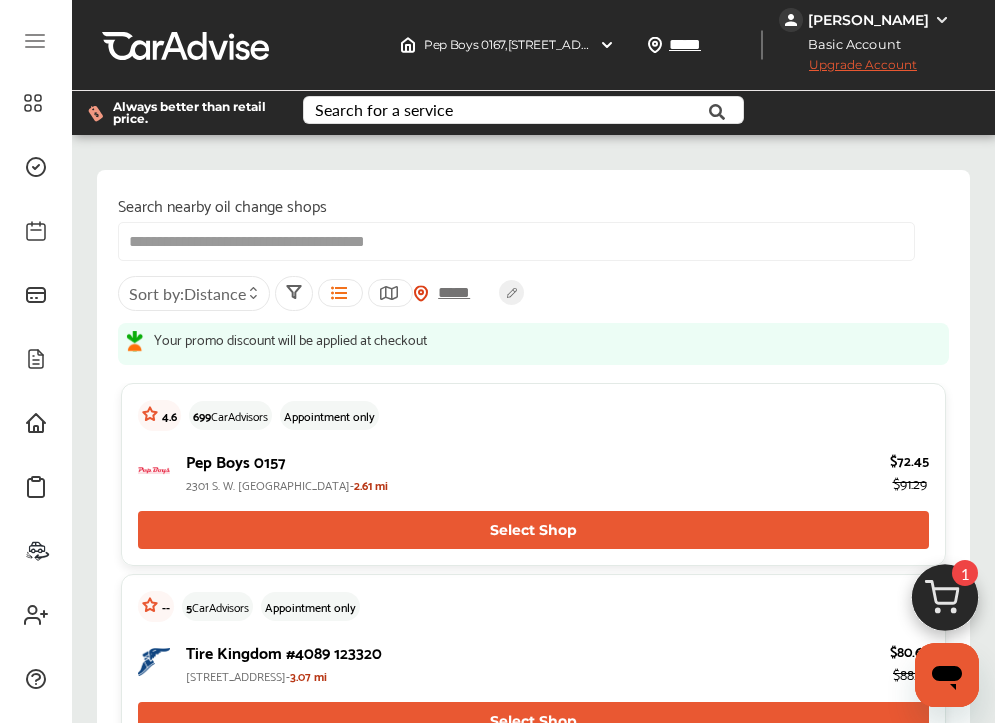 click at bounding box center (253, 297) 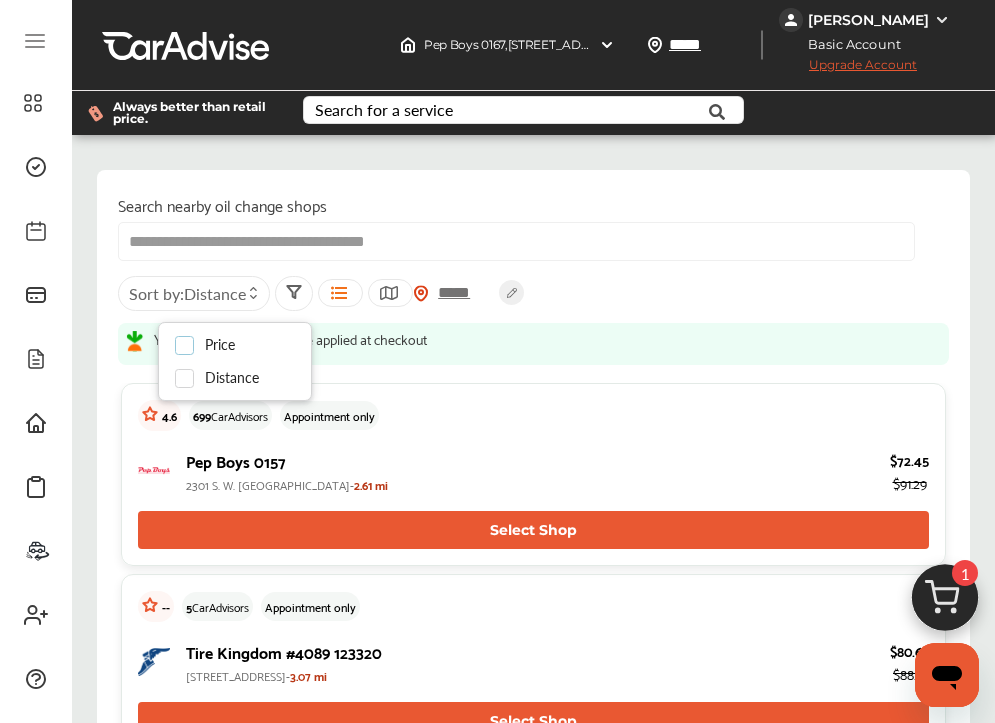 click at bounding box center [190, 337] 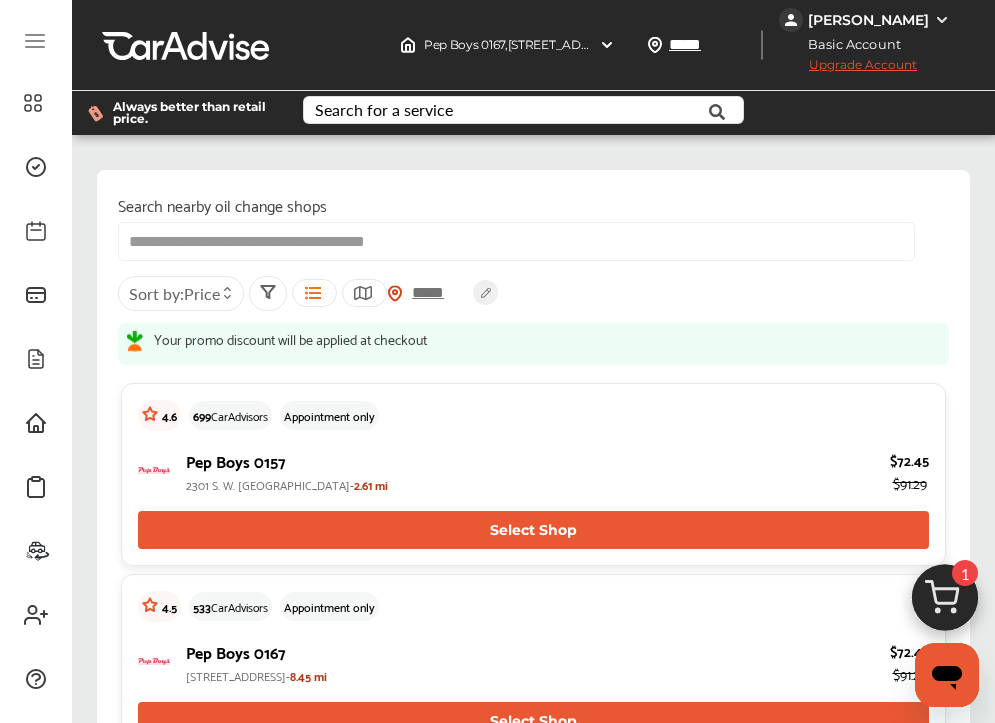click on "*****" at bounding box center [438, 292] 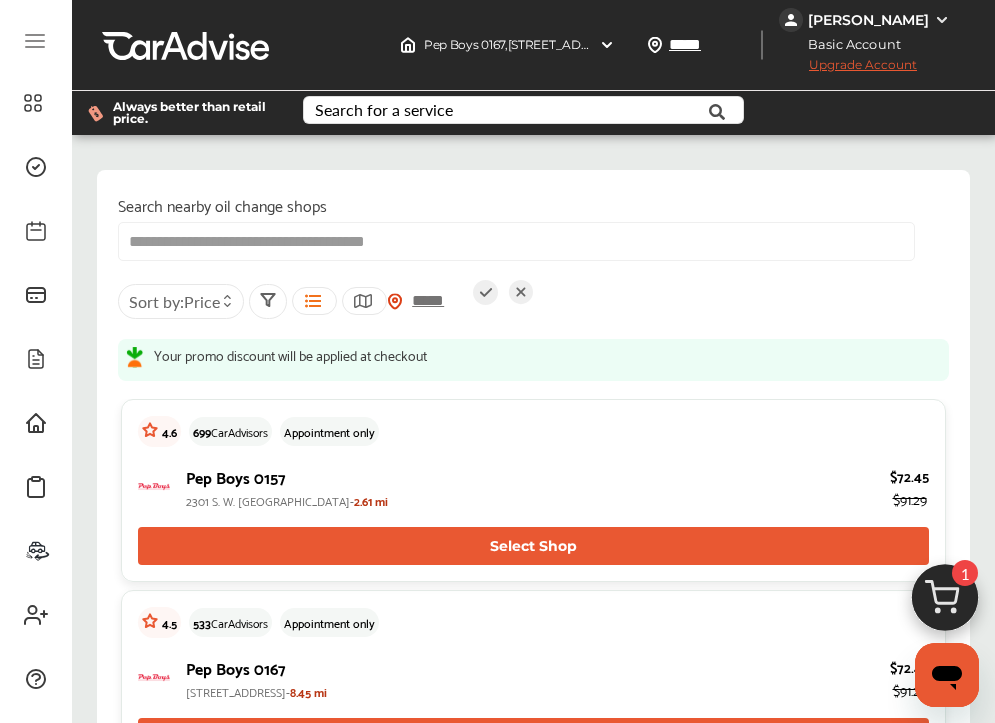 click on "*****" at bounding box center [438, 300] 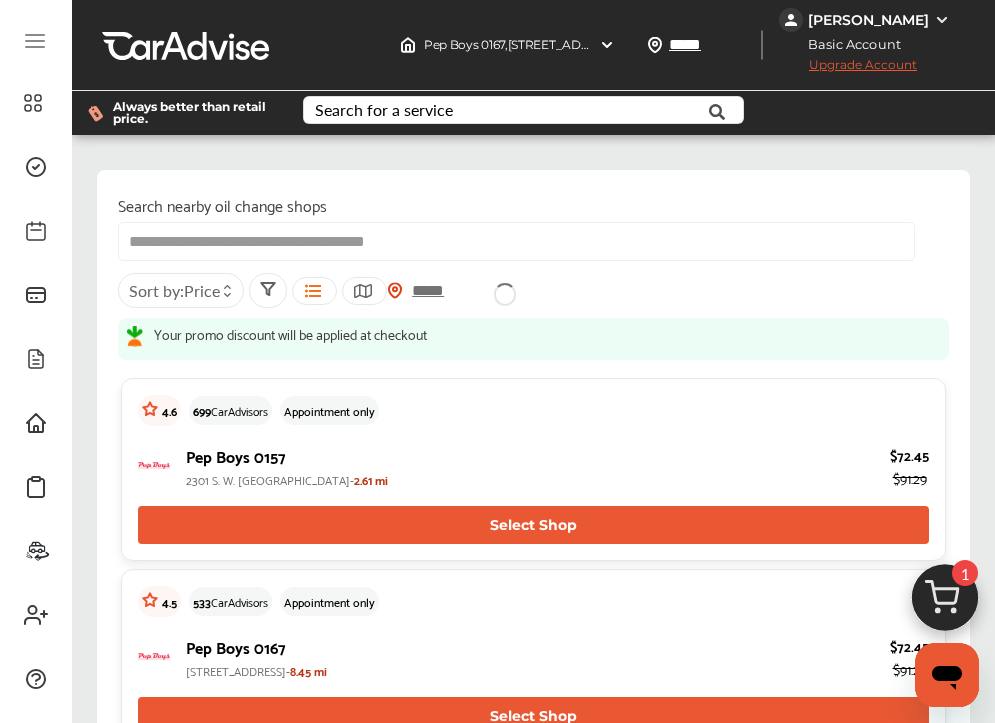 type on "*****" 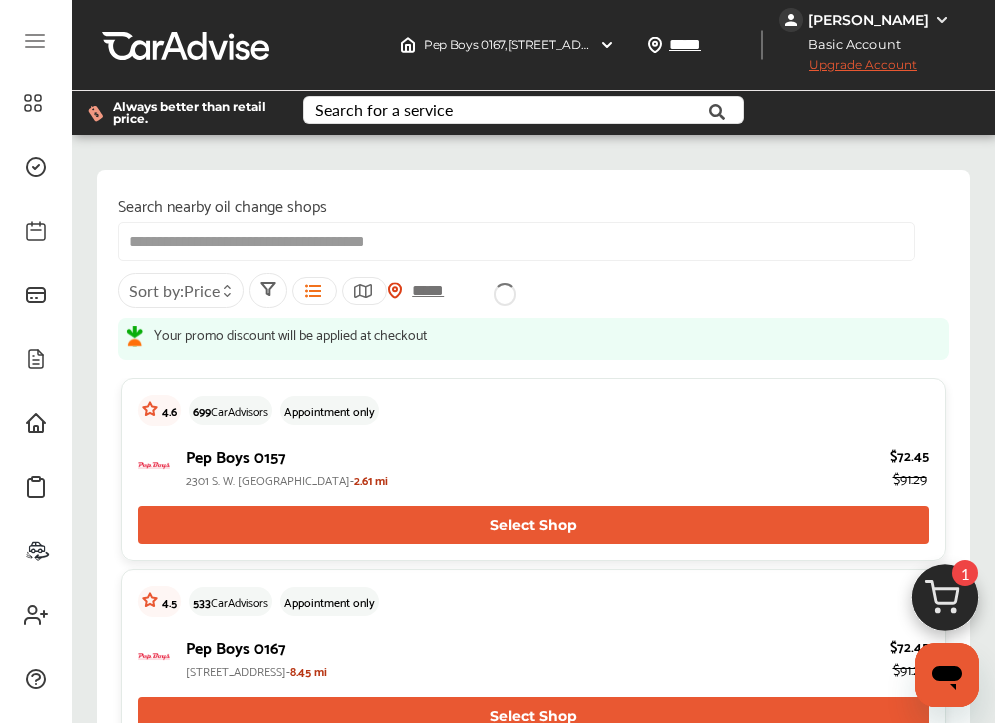 type on "*****" 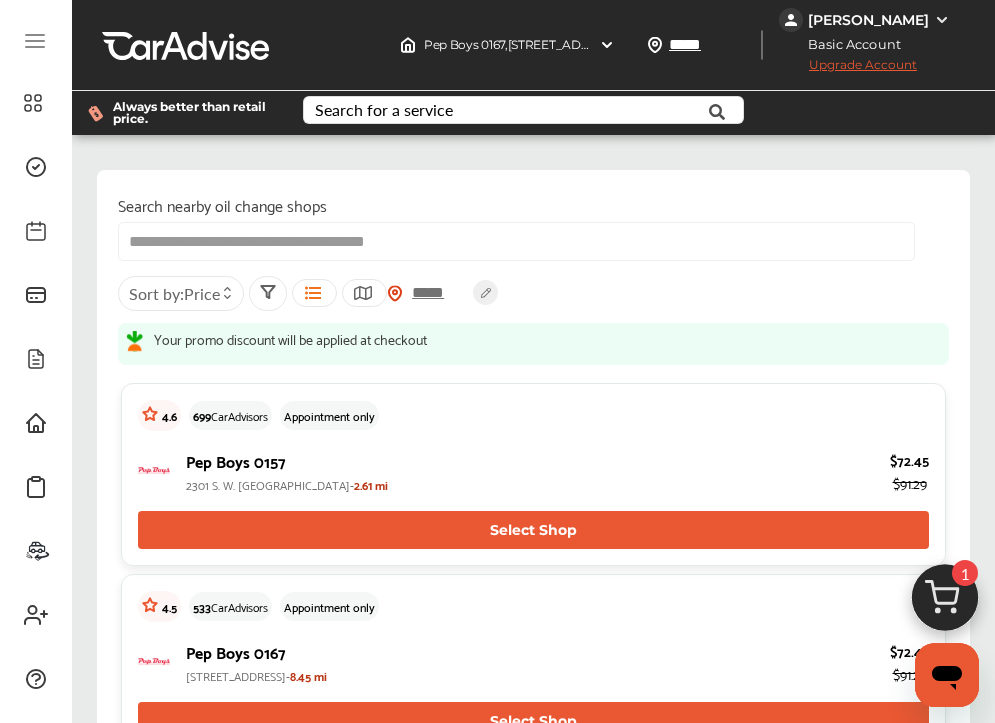 click on "Select Shop" at bounding box center (533, 530) 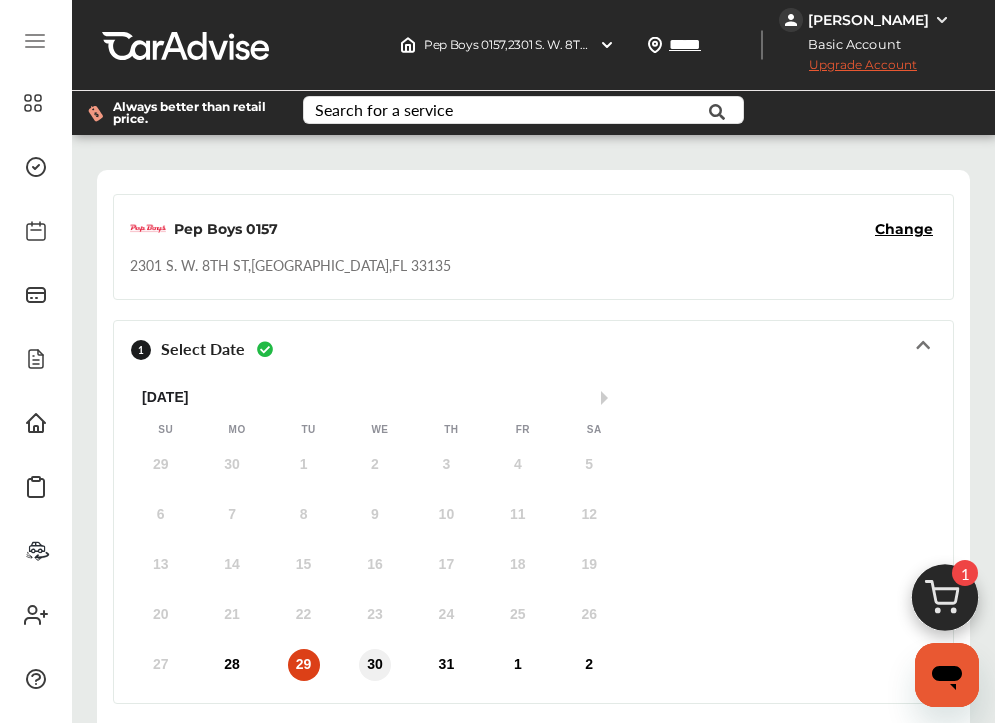 click on "30" at bounding box center (375, 665) 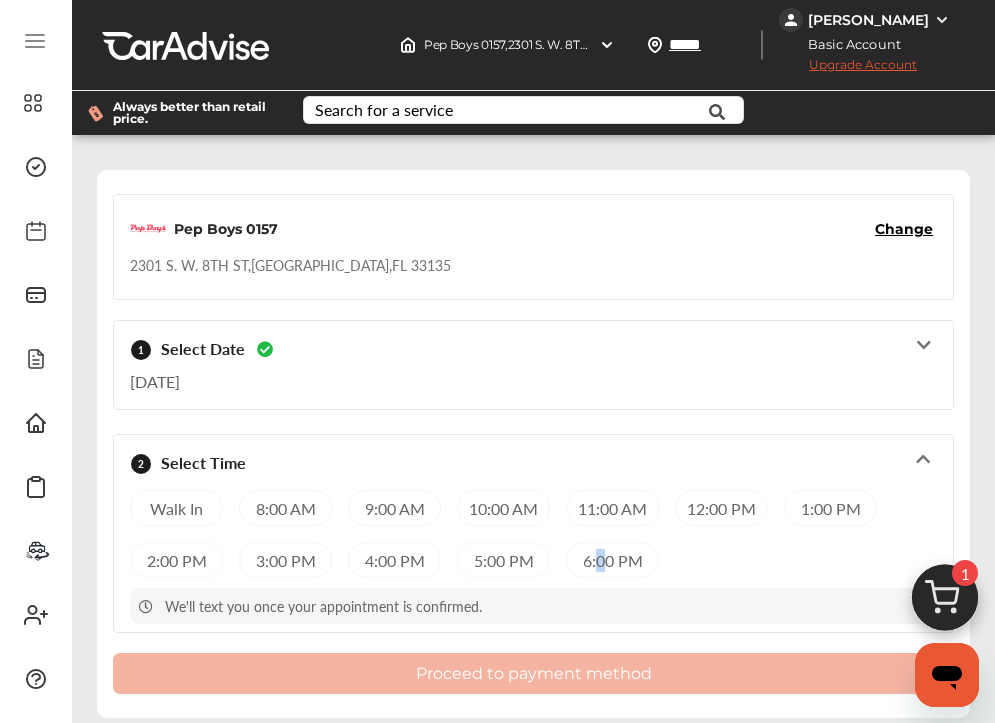 click on "6:00 PM" at bounding box center (612, 560) 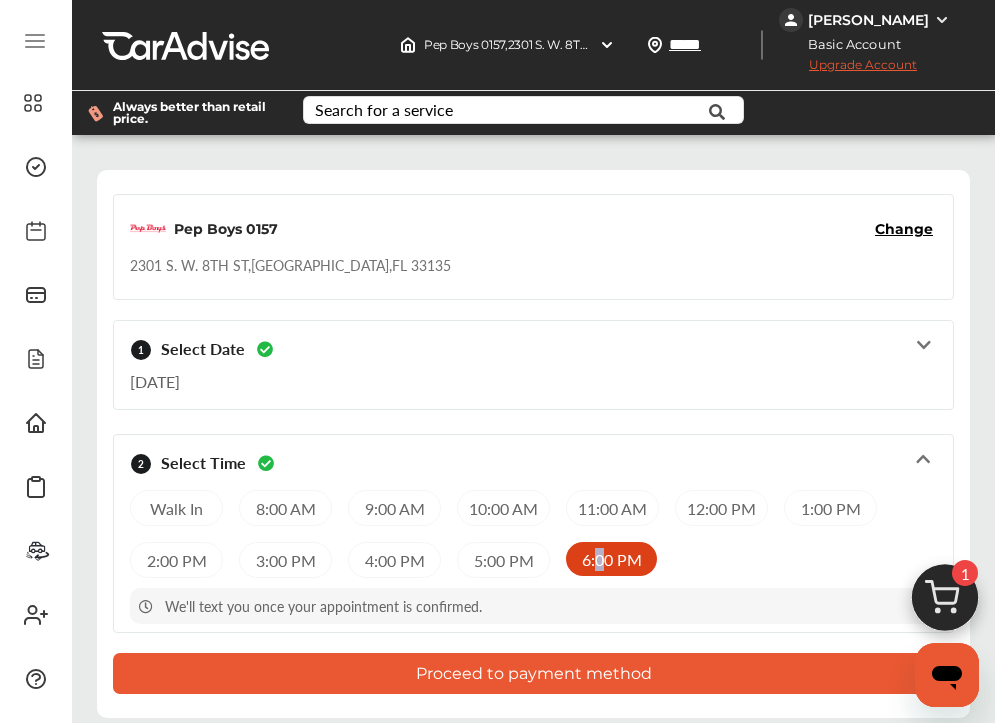 click on "Proceed to payment method" at bounding box center [533, 673] 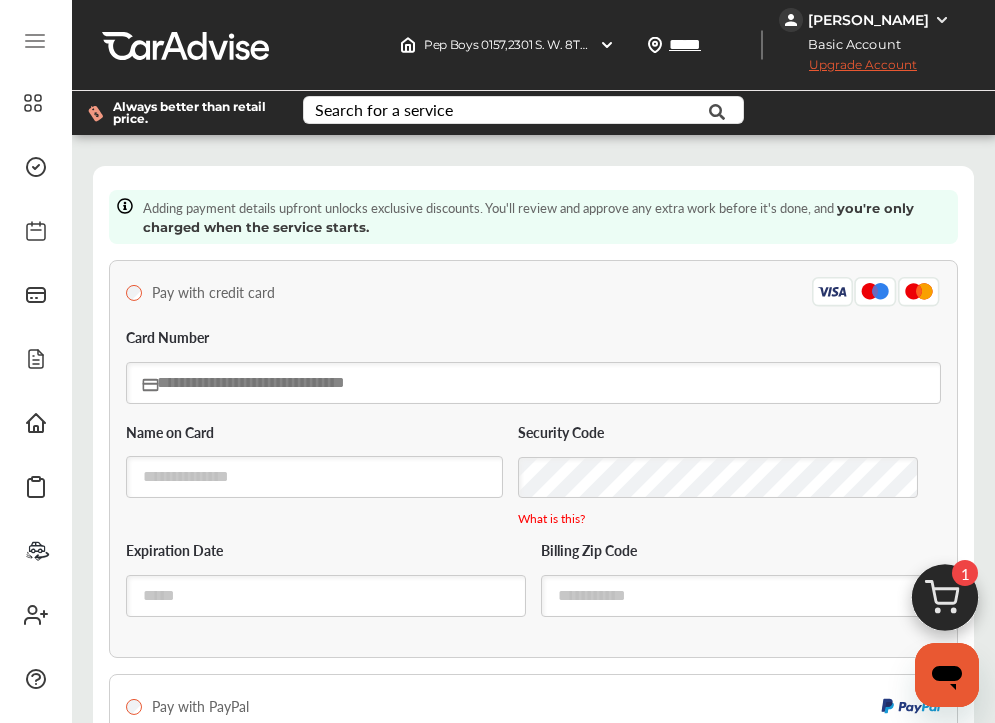 click at bounding box center [533, 382] 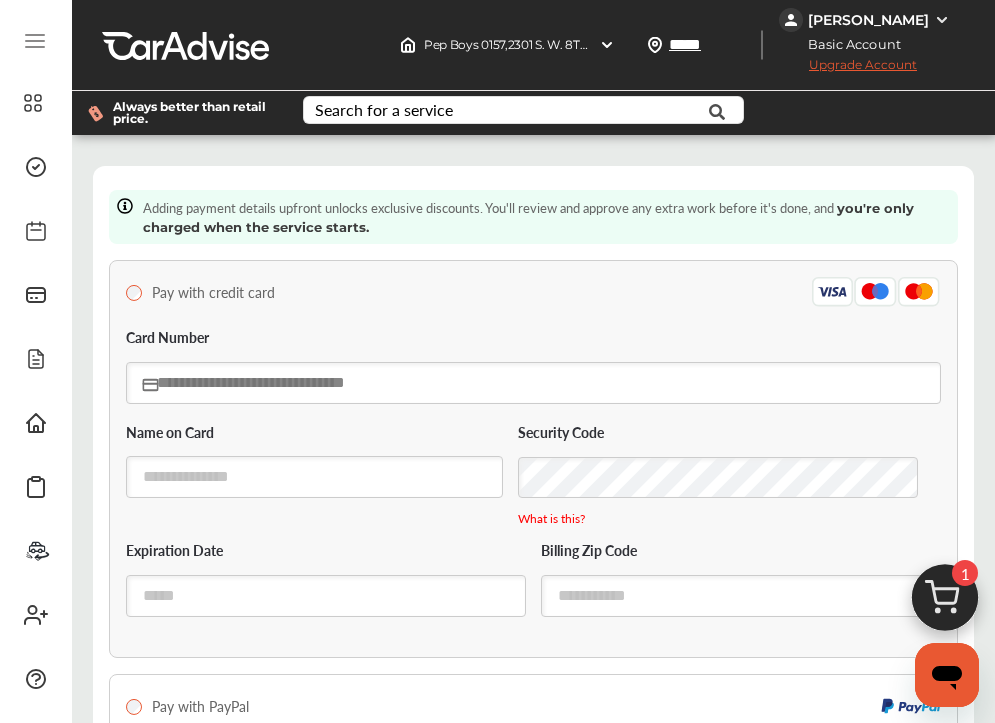 type on "**********" 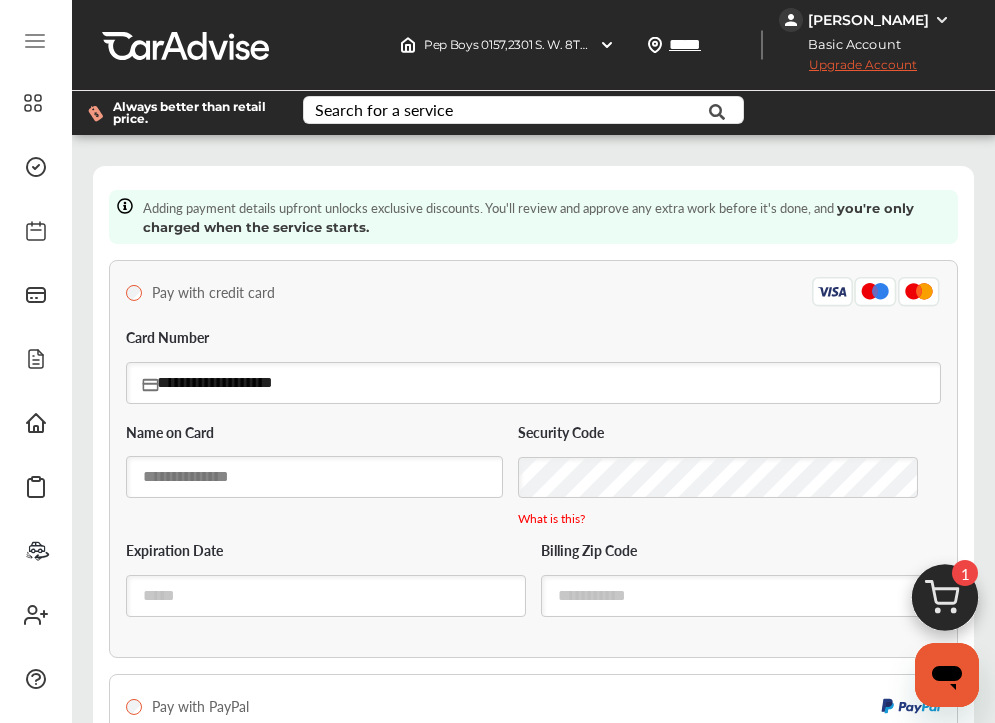 type on "**********" 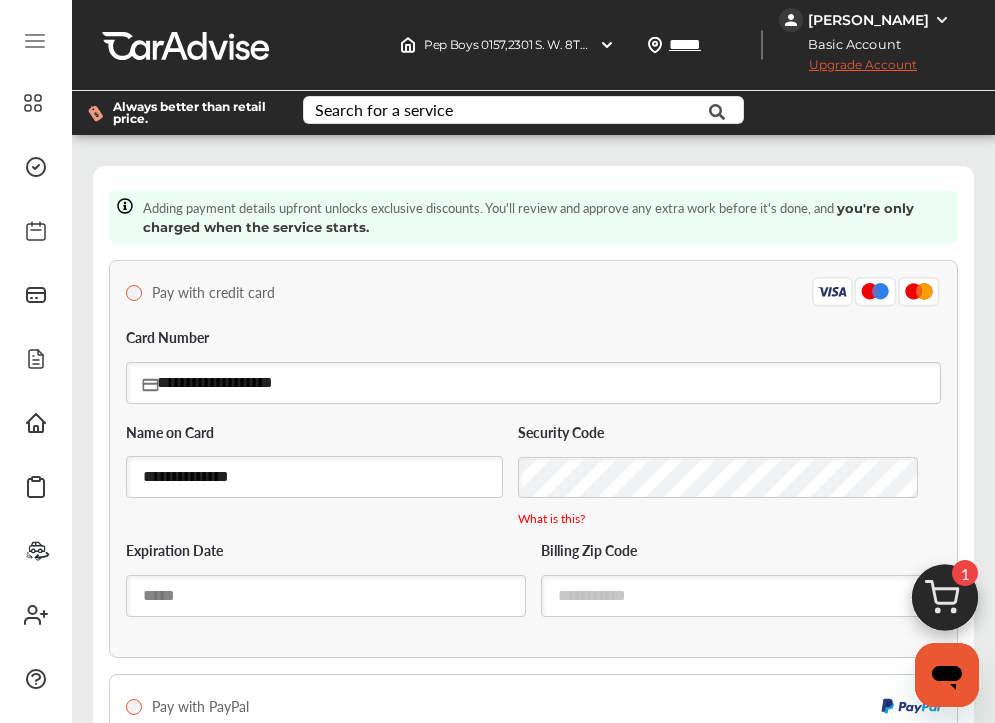type on "*****" 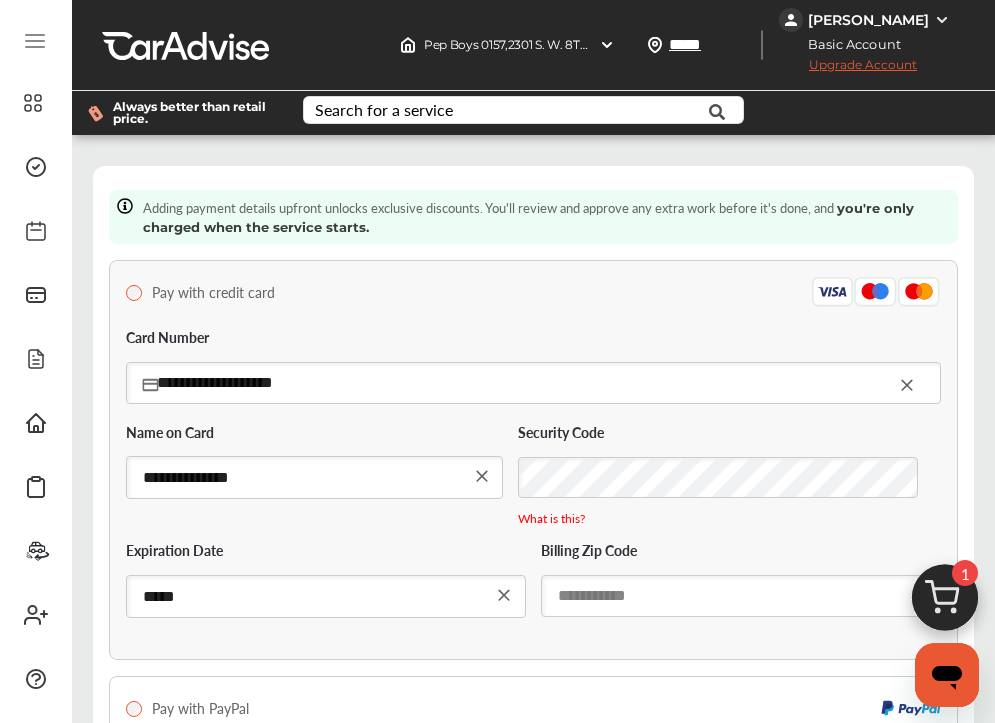 type on "**********" 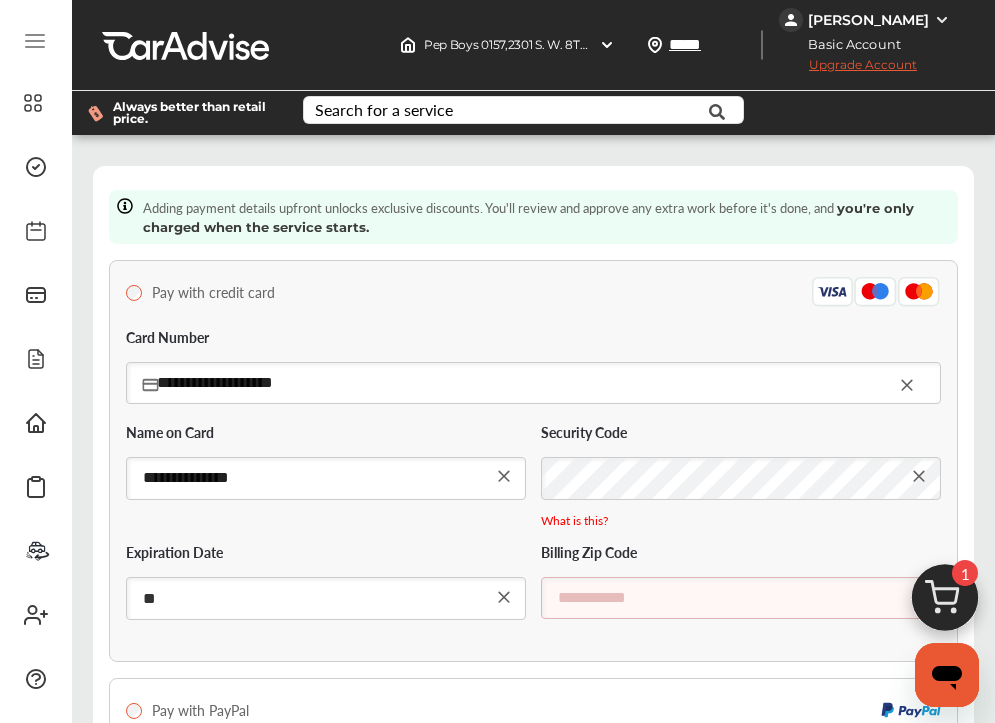 type on "*" 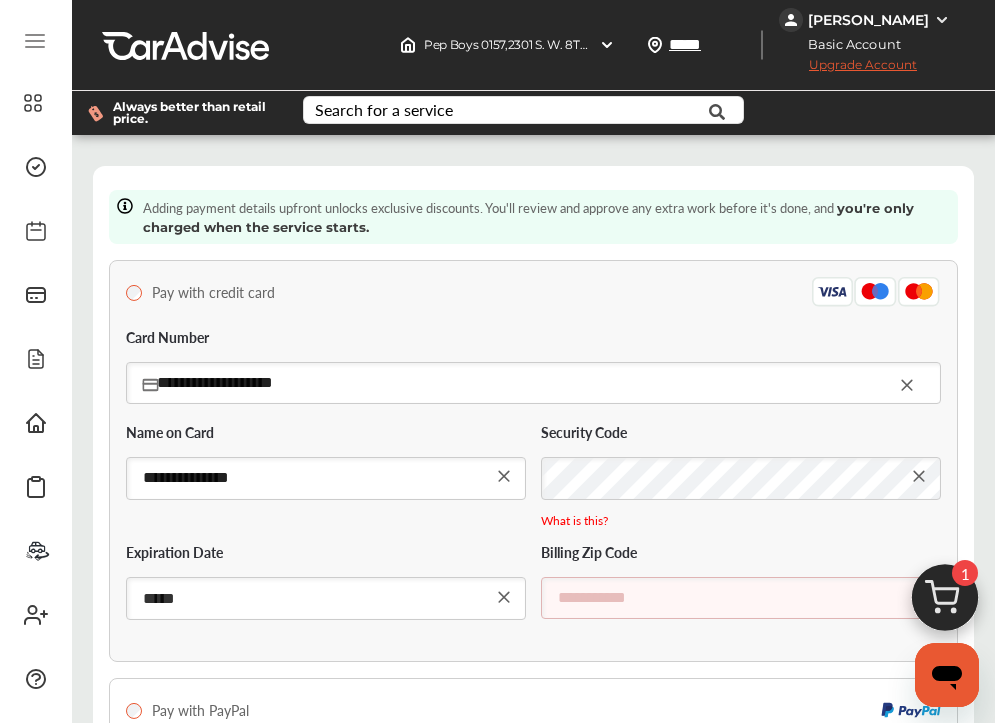 type on "*****" 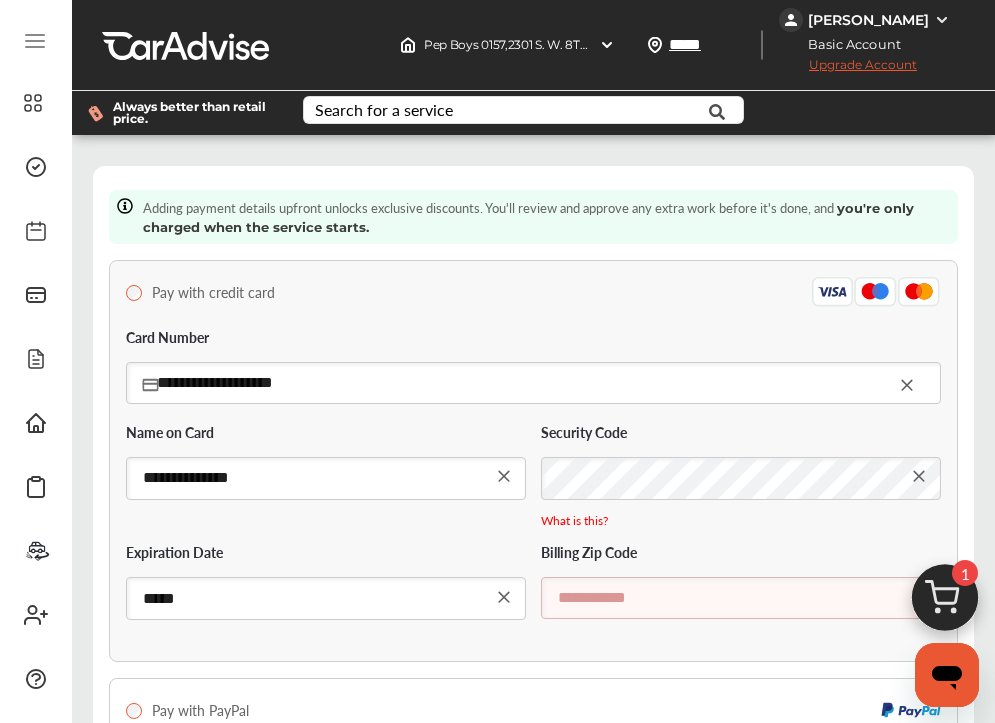 click at bounding box center (741, 597) 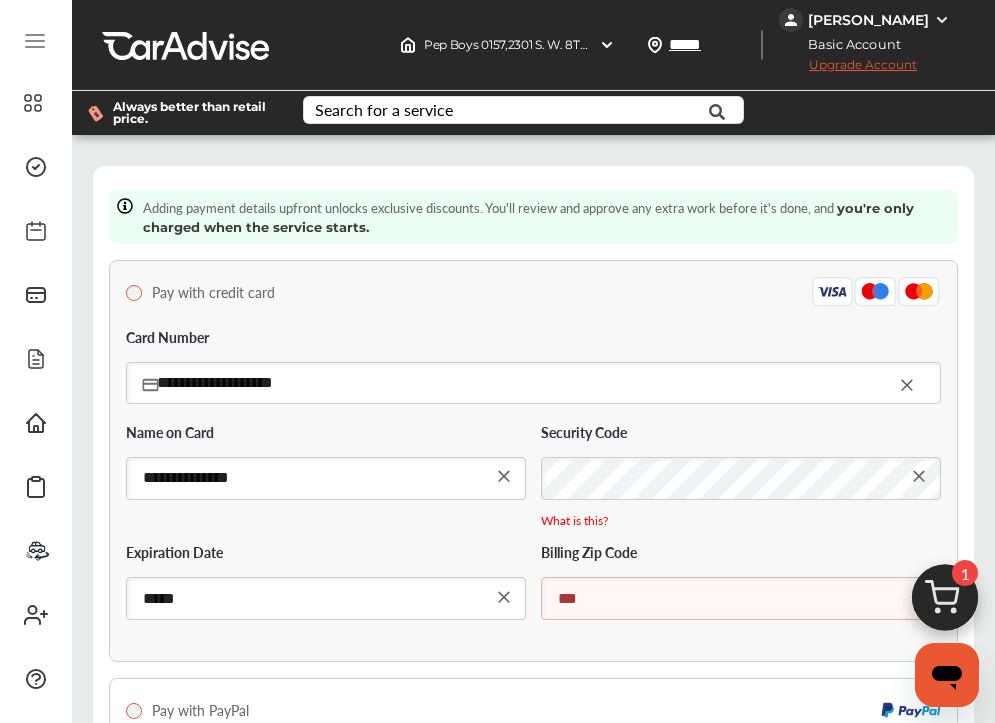 type on "*****" 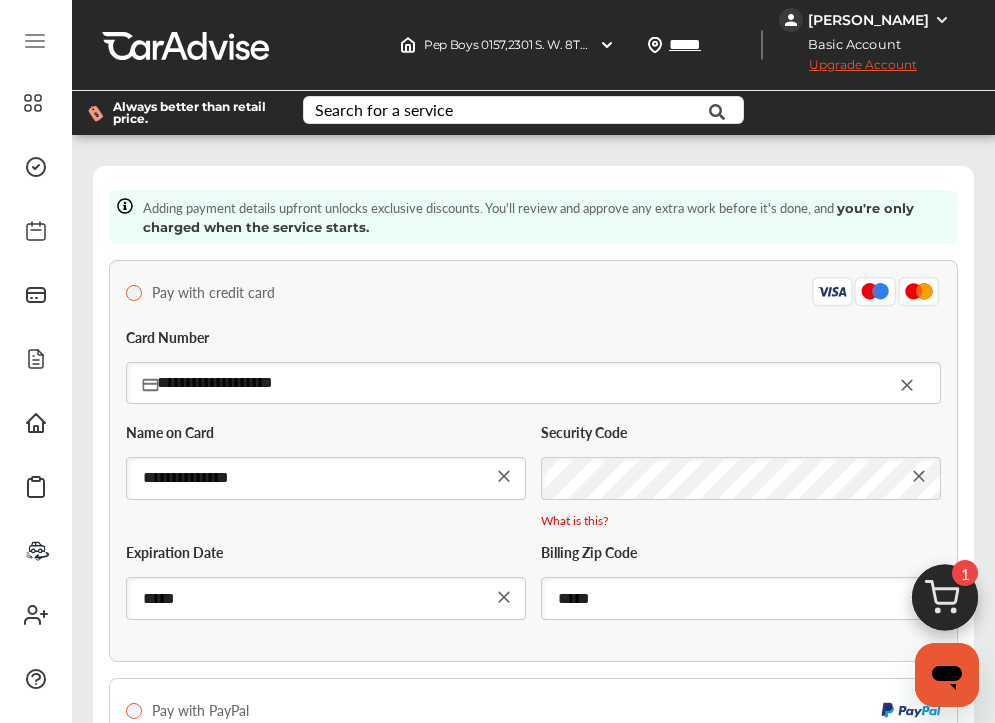 click on "**********" at bounding box center (533, 486) 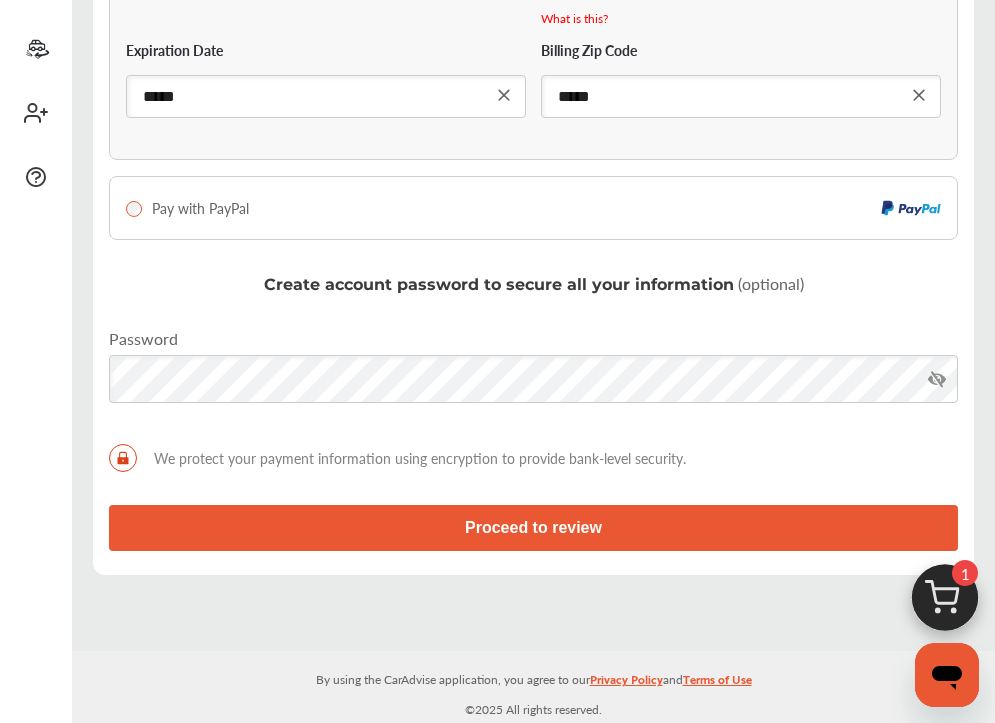 scroll, scrollTop: 502, scrollLeft: 0, axis: vertical 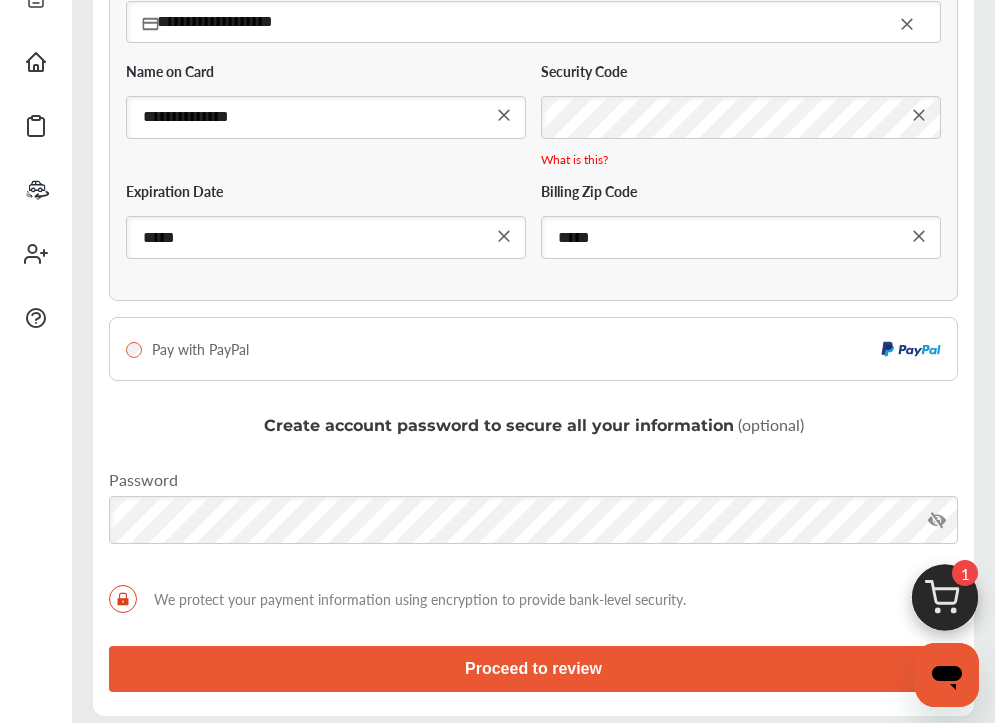 click 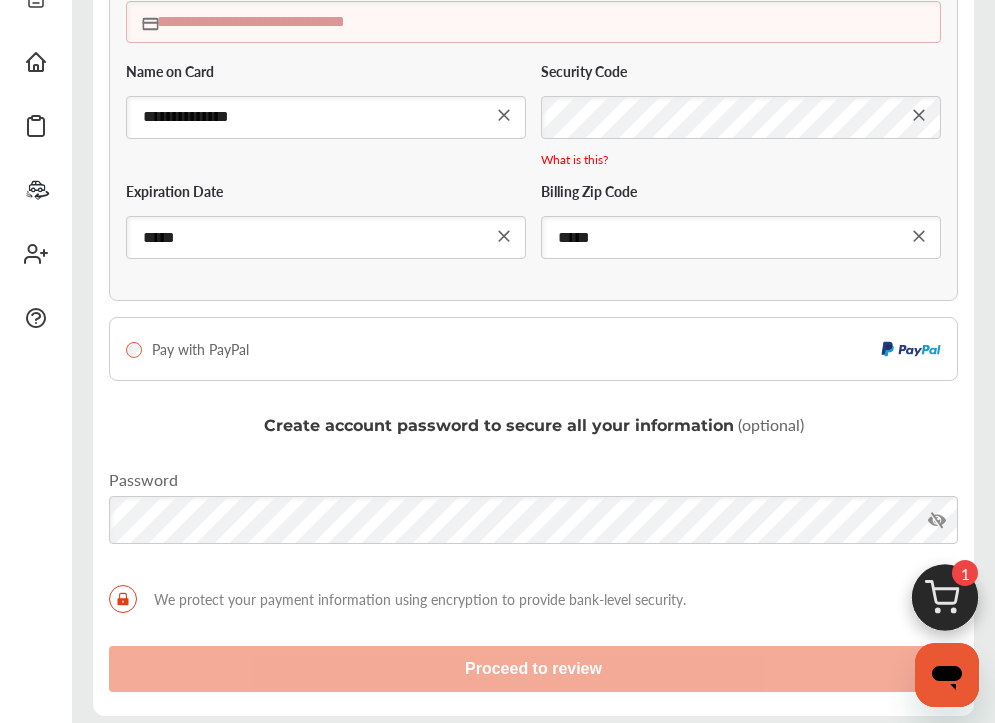 click at bounding box center (533, 21) 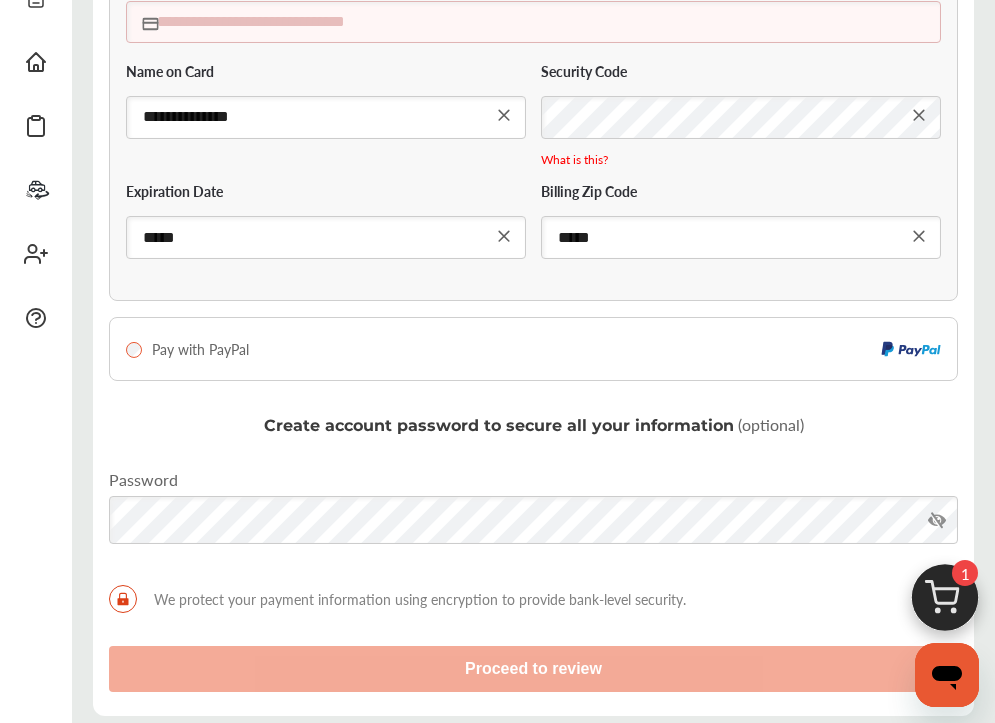 click on "Expiration Date *****" at bounding box center [326, 211] 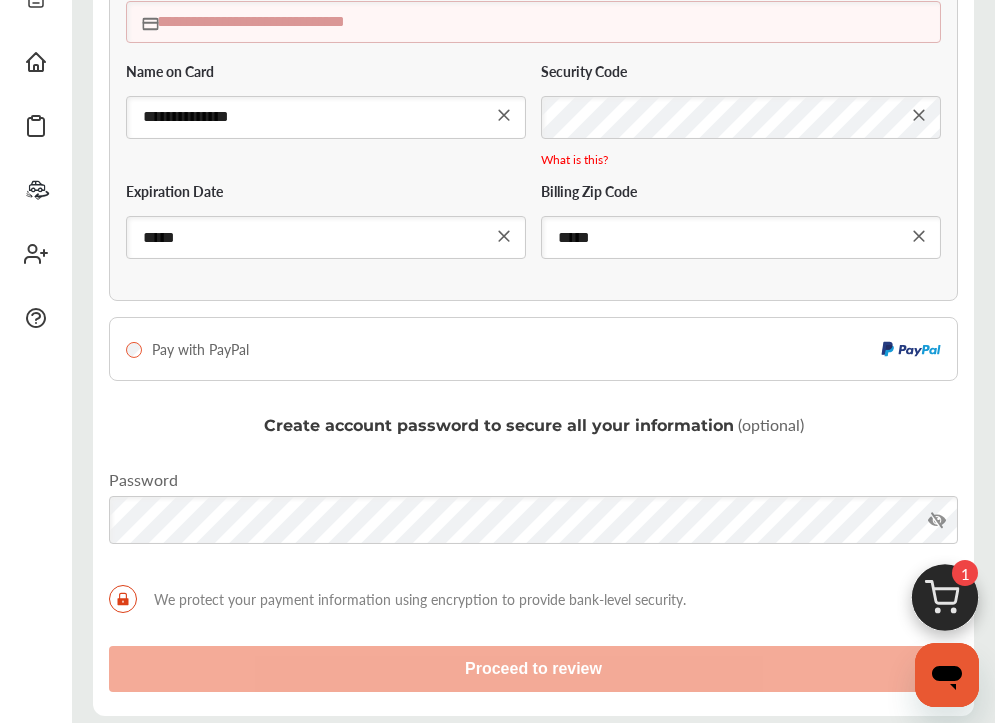 click at bounding box center (533, 21) 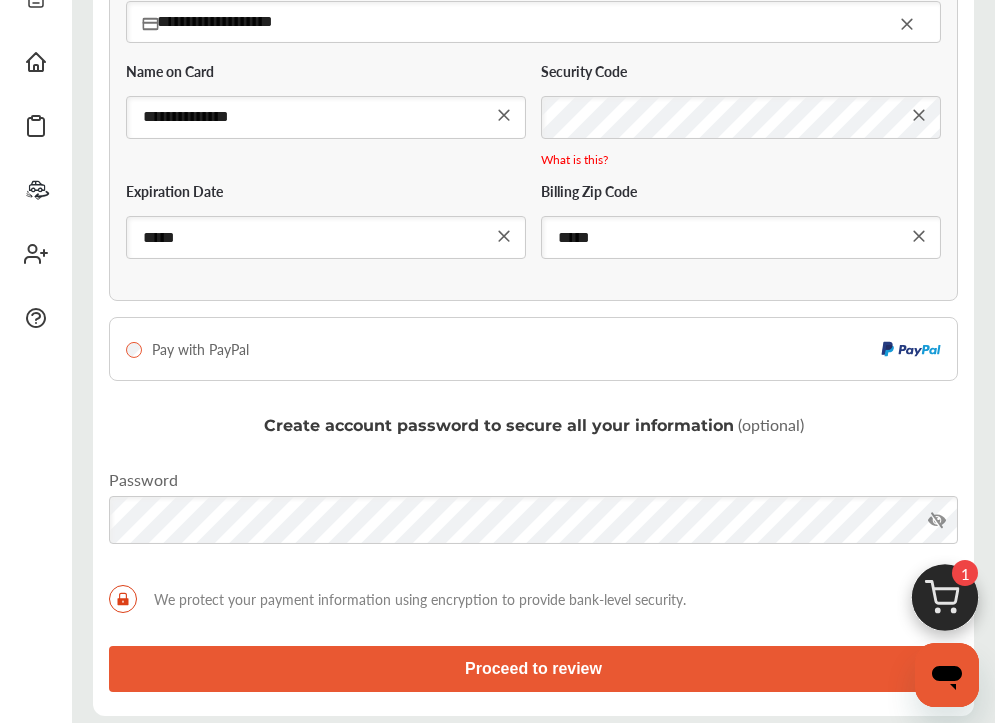 type on "**********" 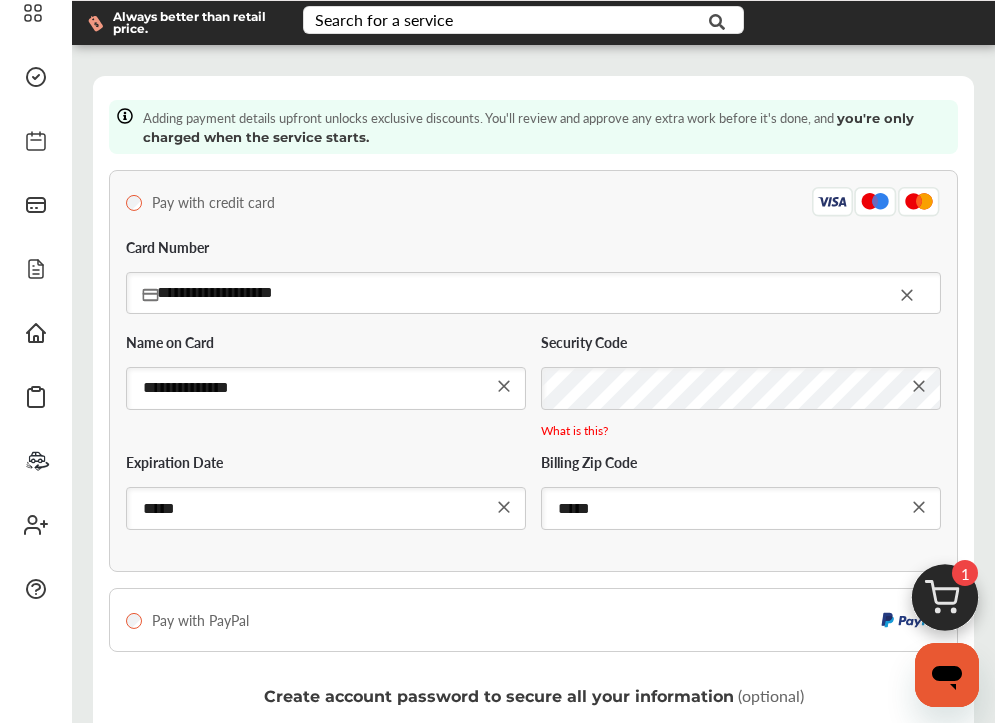 scroll, scrollTop: 56, scrollLeft: 0, axis: vertical 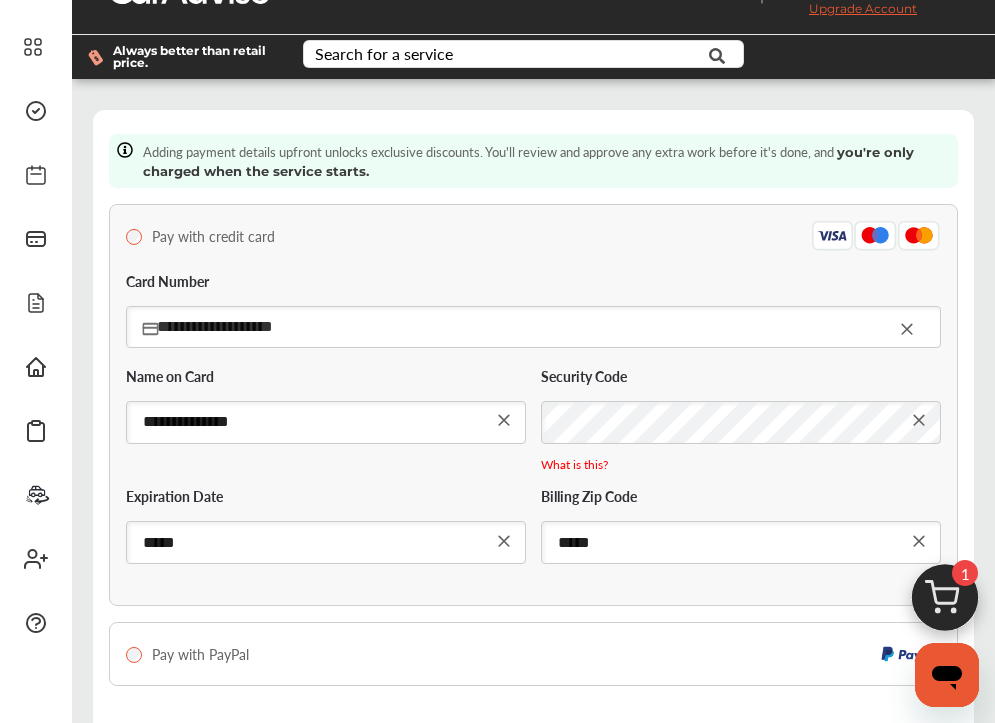 click on "**********" at bounding box center (533, 326) 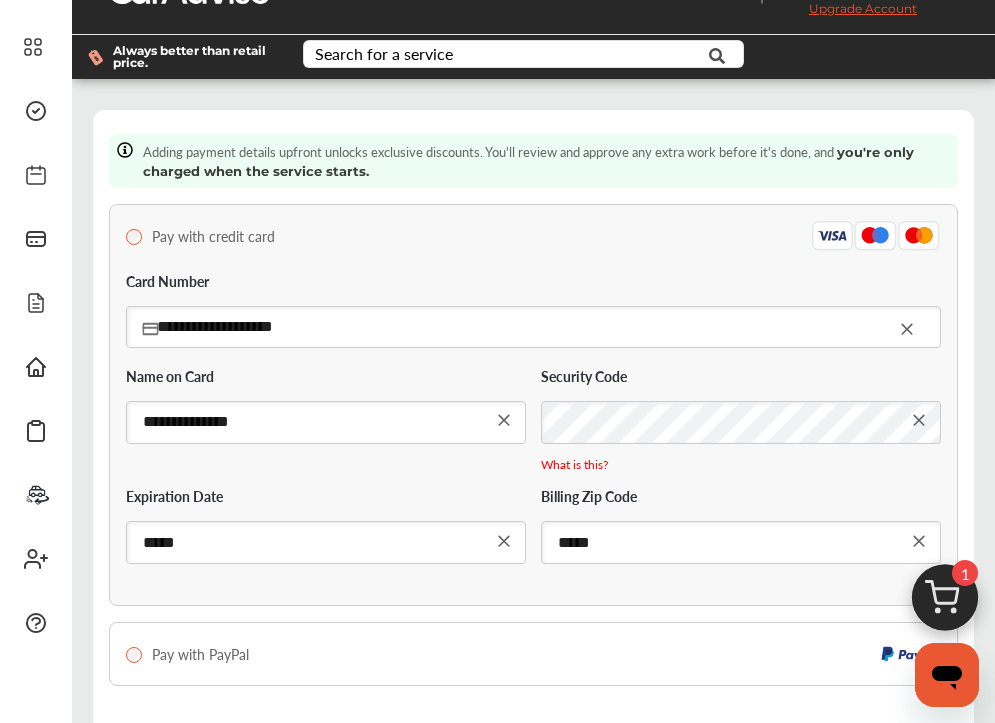 type on "**********" 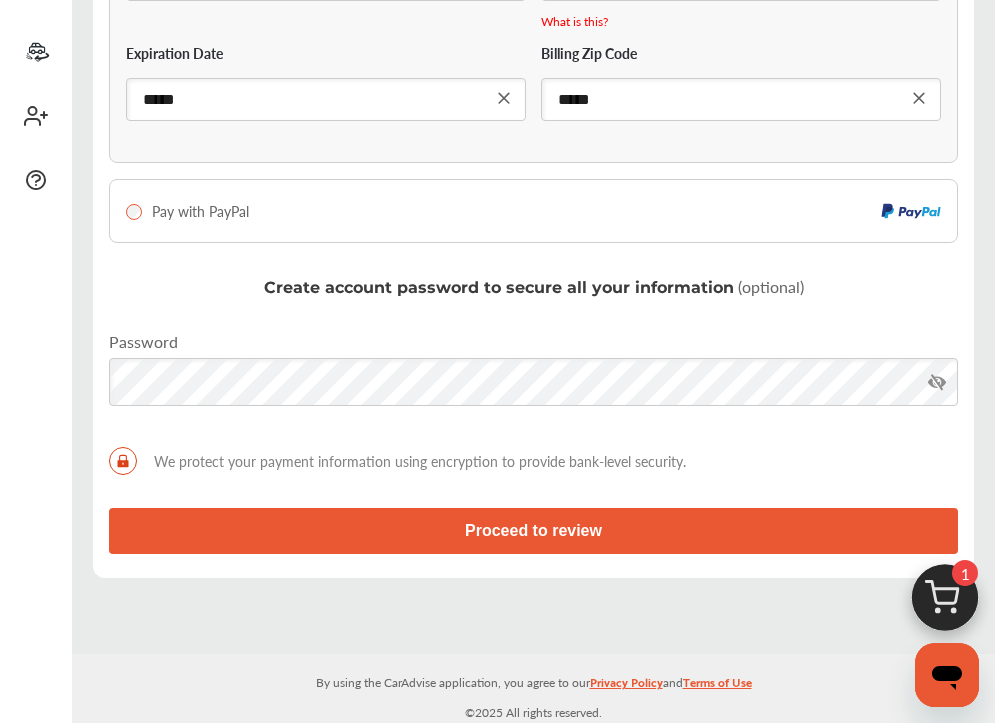 scroll, scrollTop: 502, scrollLeft: 0, axis: vertical 